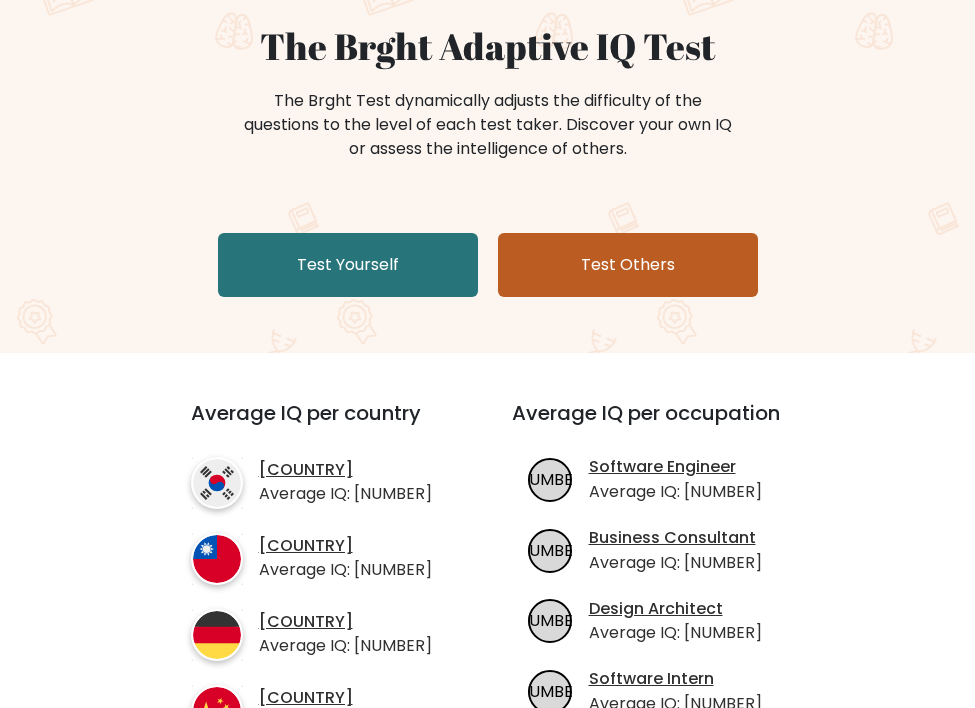 scroll, scrollTop: 200, scrollLeft: 0, axis: vertical 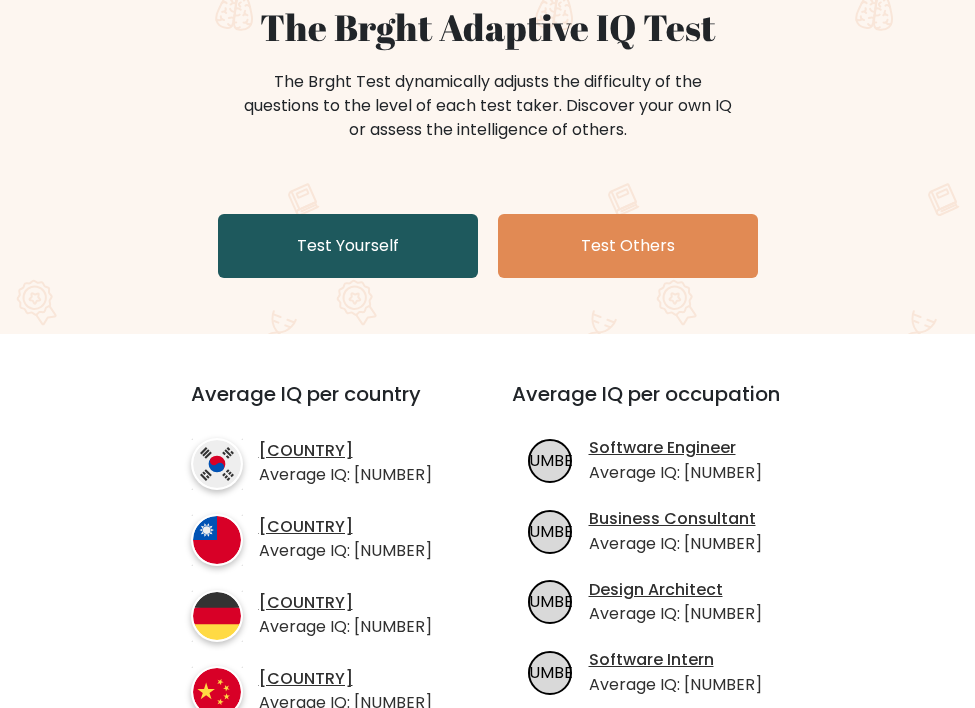 click on "Test Yourself" at bounding box center (348, 246) 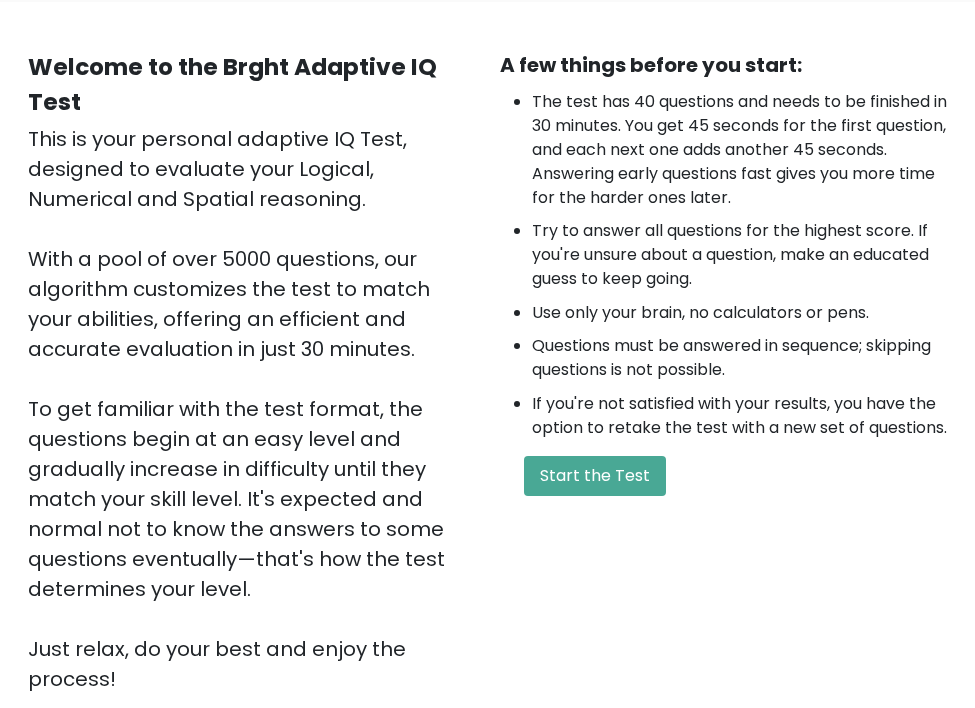 scroll, scrollTop: 200, scrollLeft: 0, axis: vertical 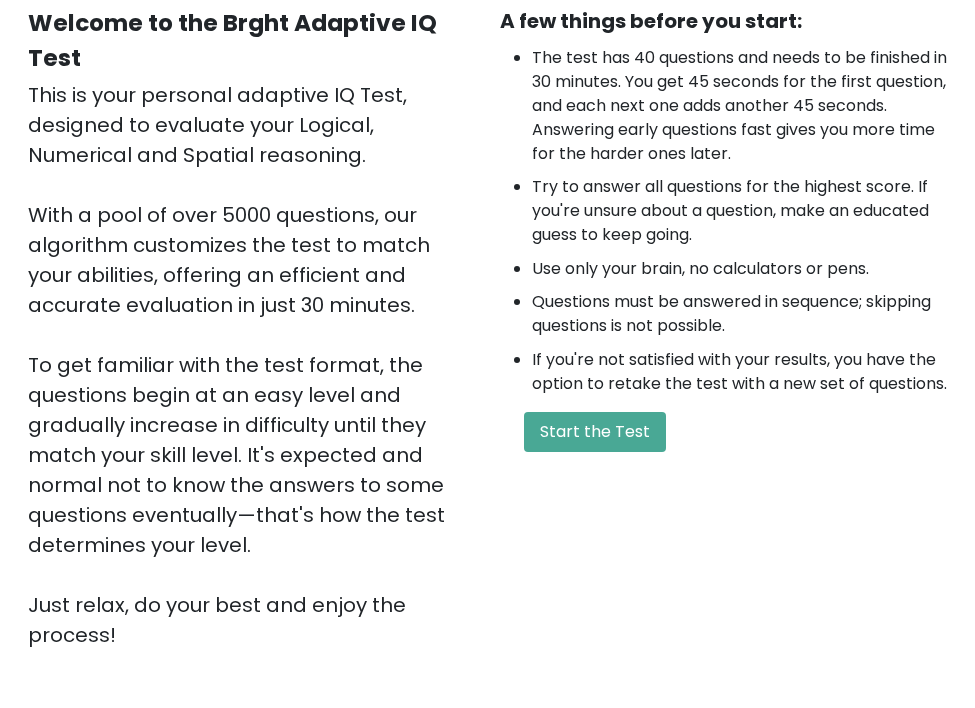 click on "A few things before you start:
The test has 40 questions and needs to be finished in 30 minutes. You get 45 seconds for the first question, and each next one adds another 45 seconds. Answering early questions fast gives you more time for the harder ones later.
Try to answer all questions for the highest score. If you're unsure about a question, make an educated guess to keep going.
Use only your brain, no calculators or pens.
Questions must be answered in sequence; skipping questions is not possible.
If you're not satisfied with your results, you have the option to retake the test with a new set of questions.
Start the Test" at bounding box center (724, 328) 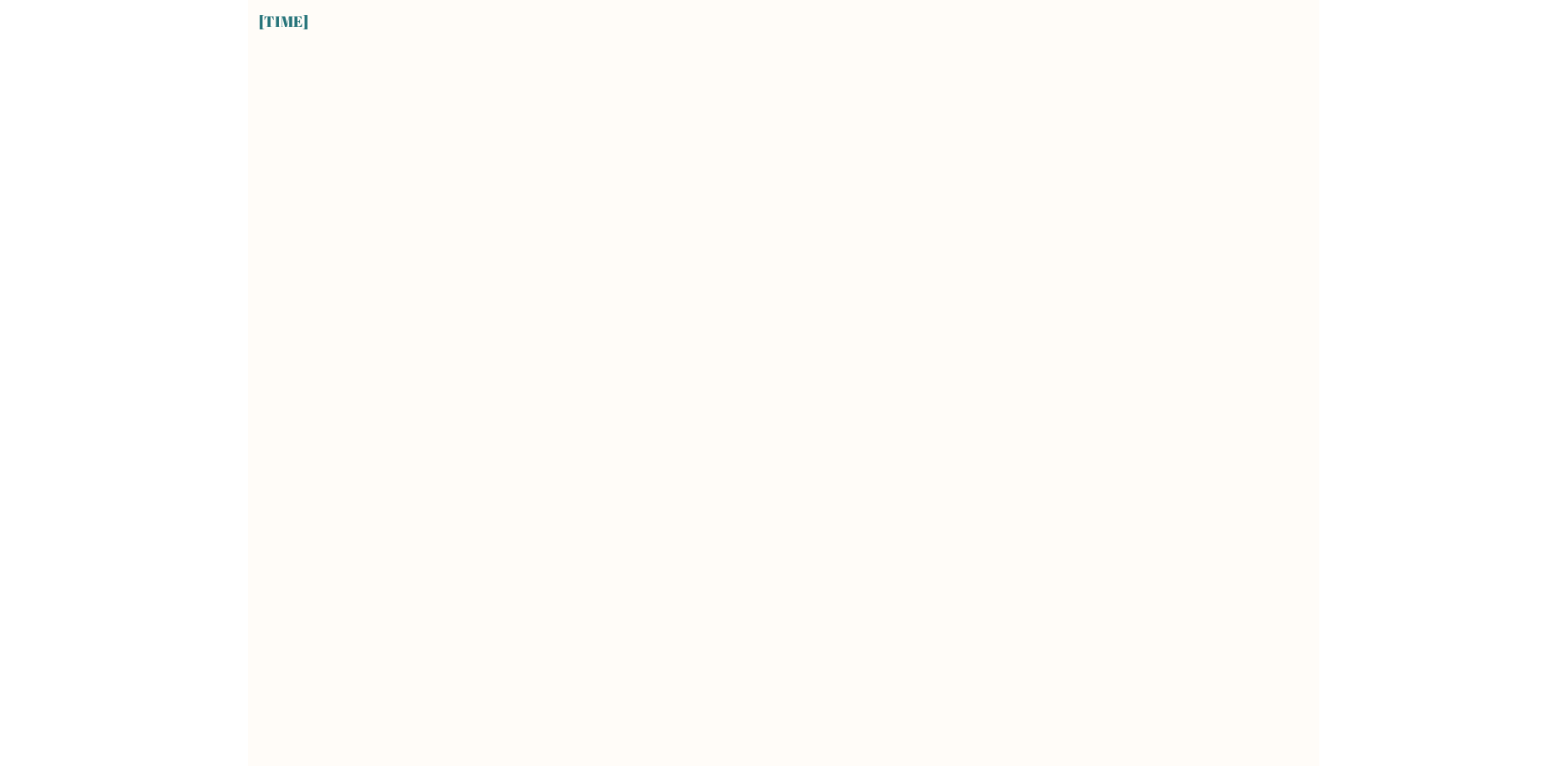 scroll, scrollTop: 0, scrollLeft: 0, axis: both 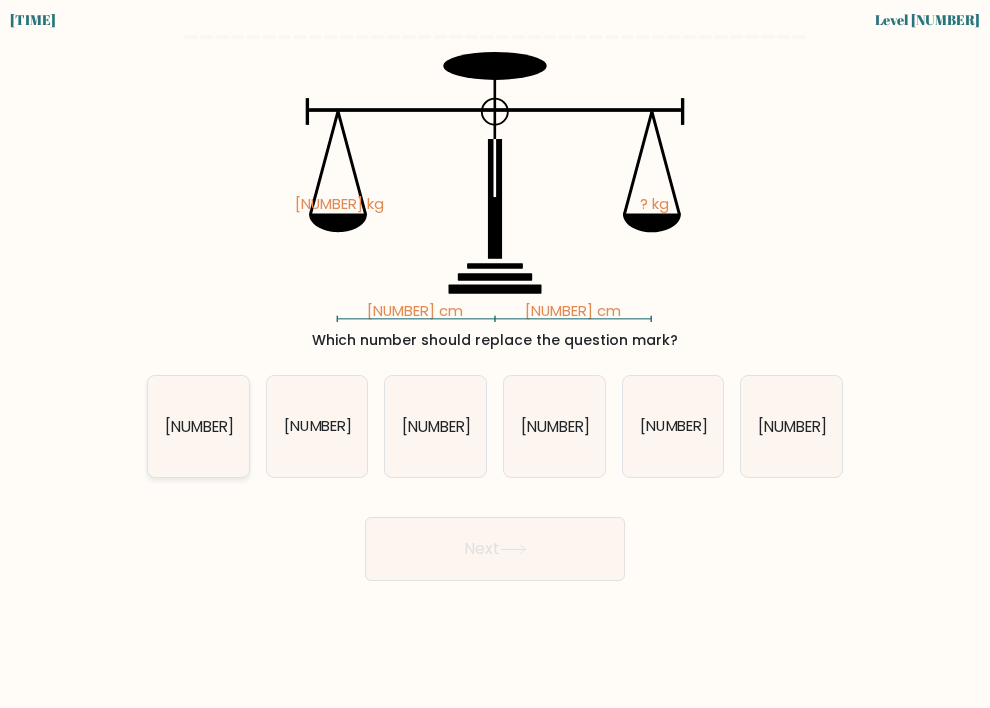 click on "3.5" at bounding box center (198, 426) 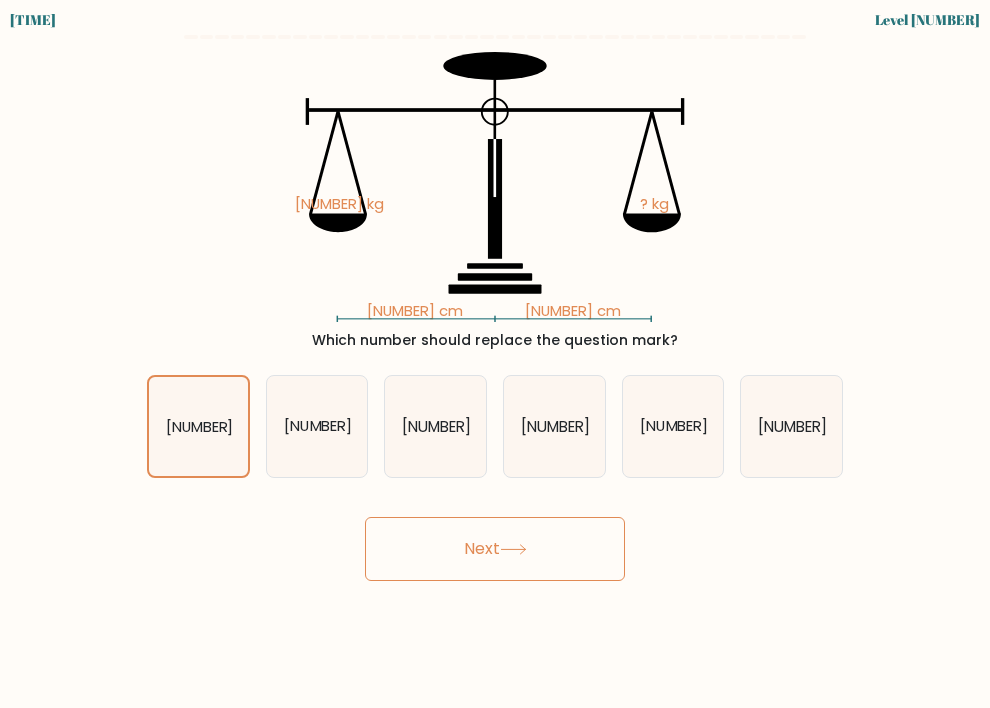 drag, startPoint x: 546, startPoint y: 543, endPoint x: 559, endPoint y: 524, distance: 23.021729 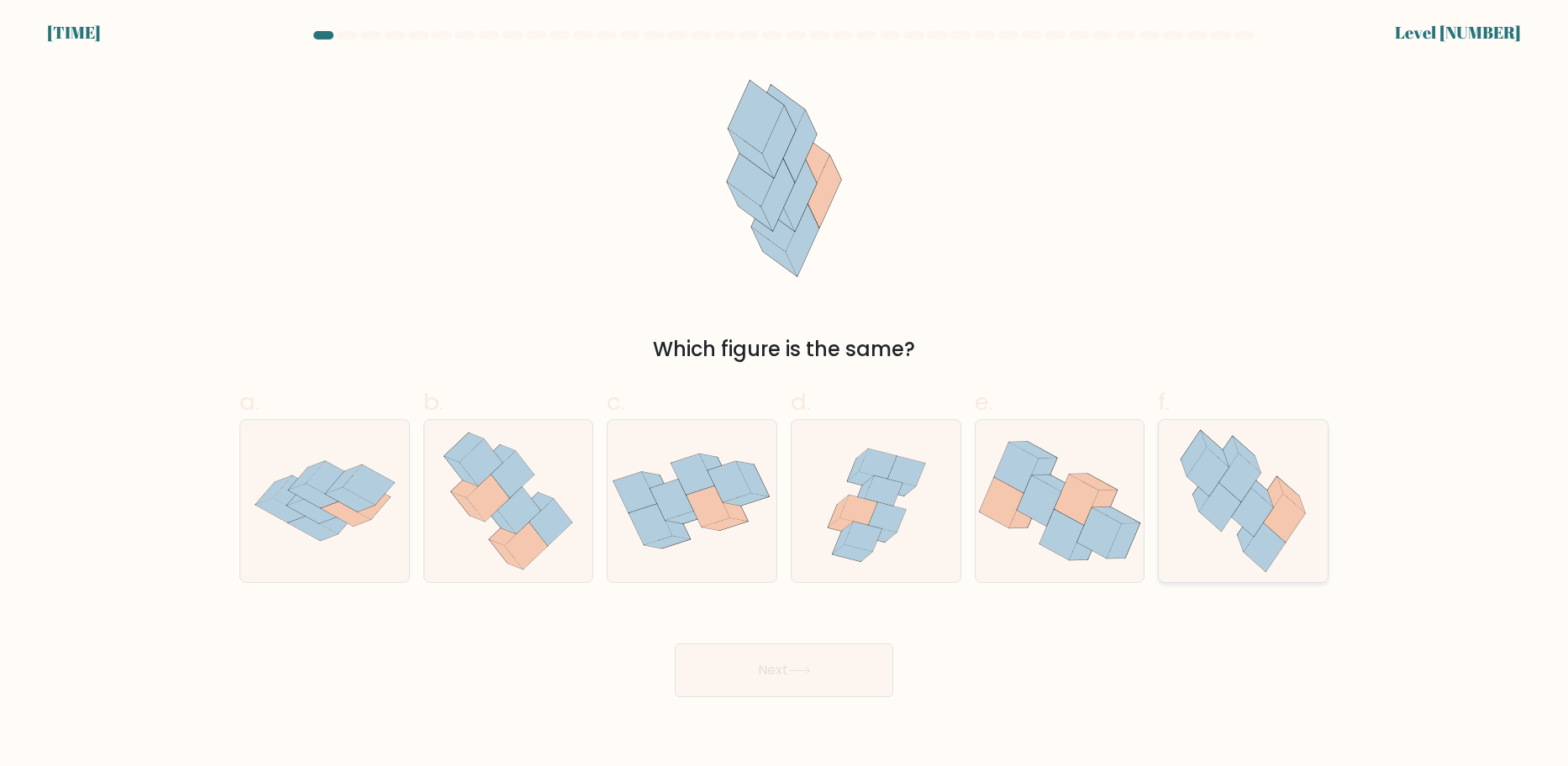 click at bounding box center (1243, 501) 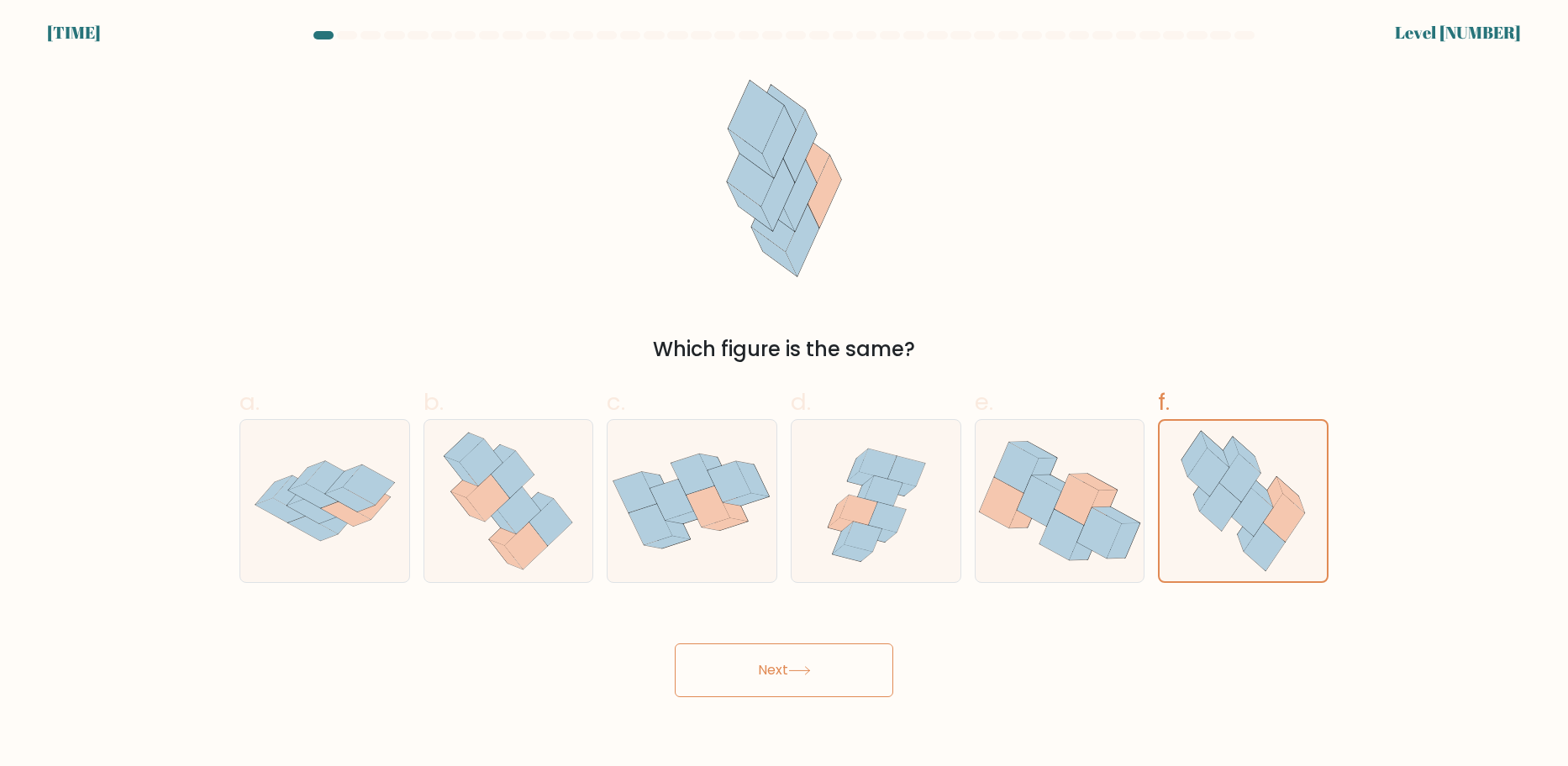 drag, startPoint x: 839, startPoint y: 658, endPoint x: 857, endPoint y: 648, distance: 20.59126 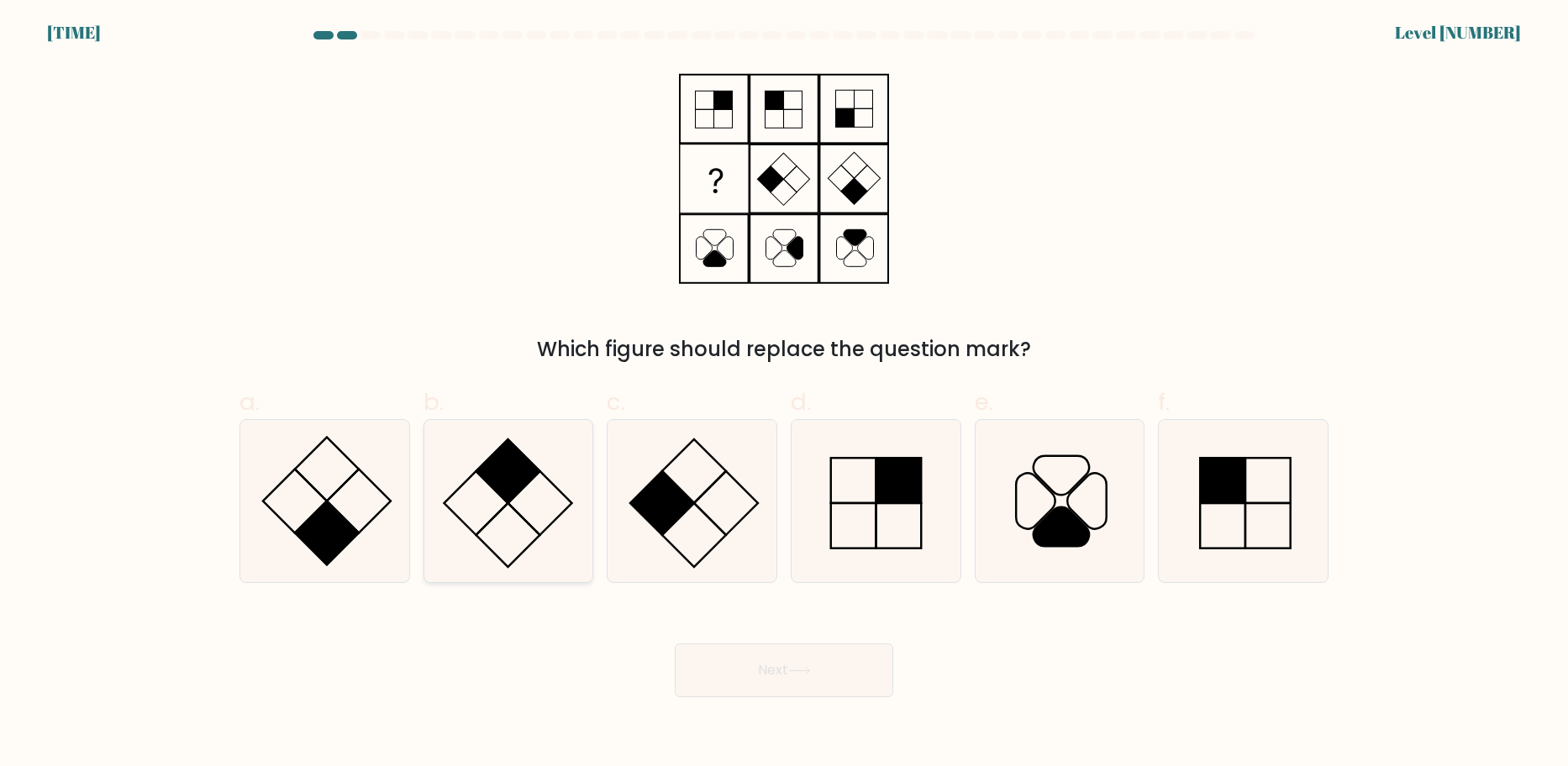 click at bounding box center [508, 535] 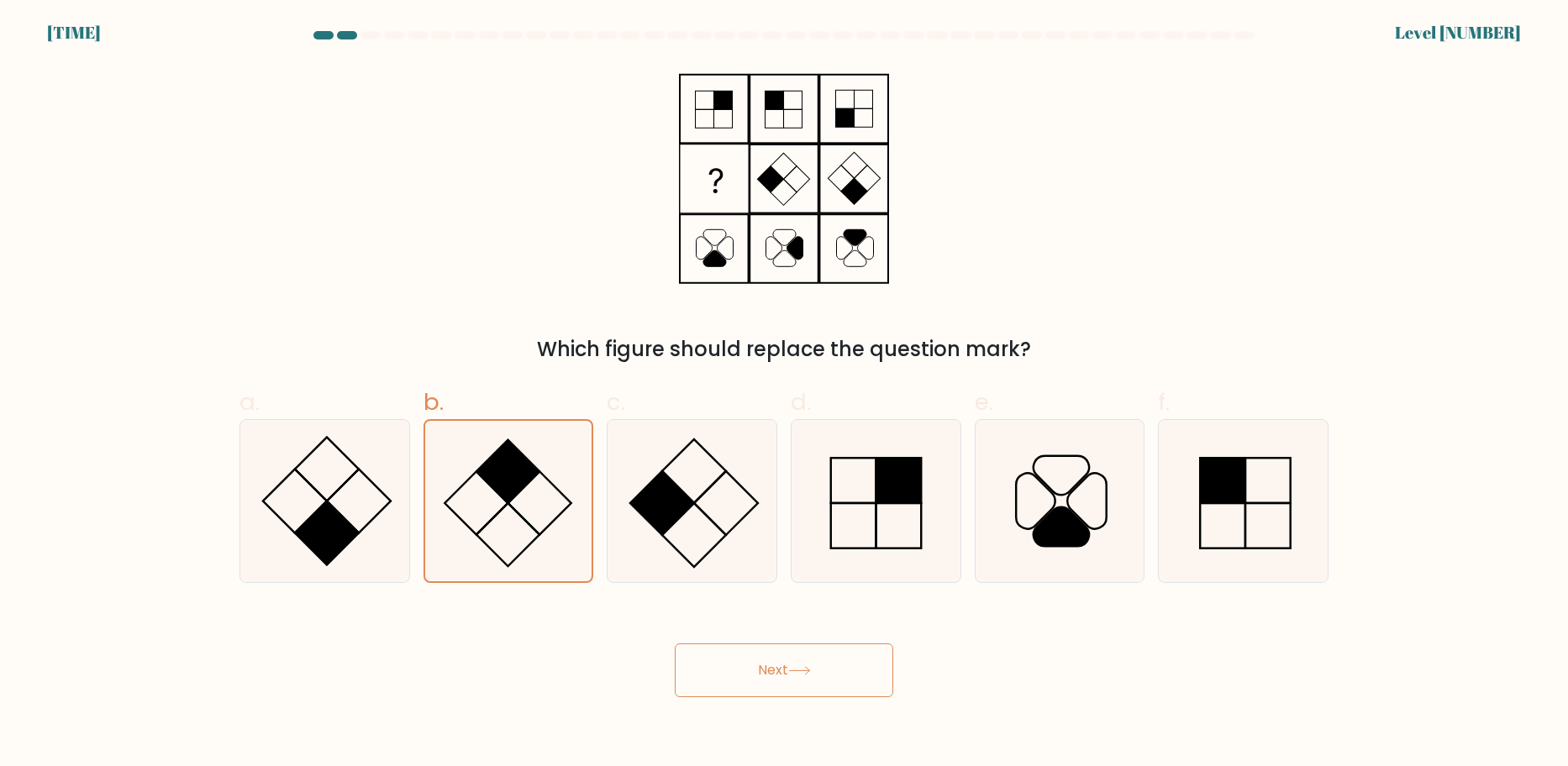 click on "Next" at bounding box center [784, 670] 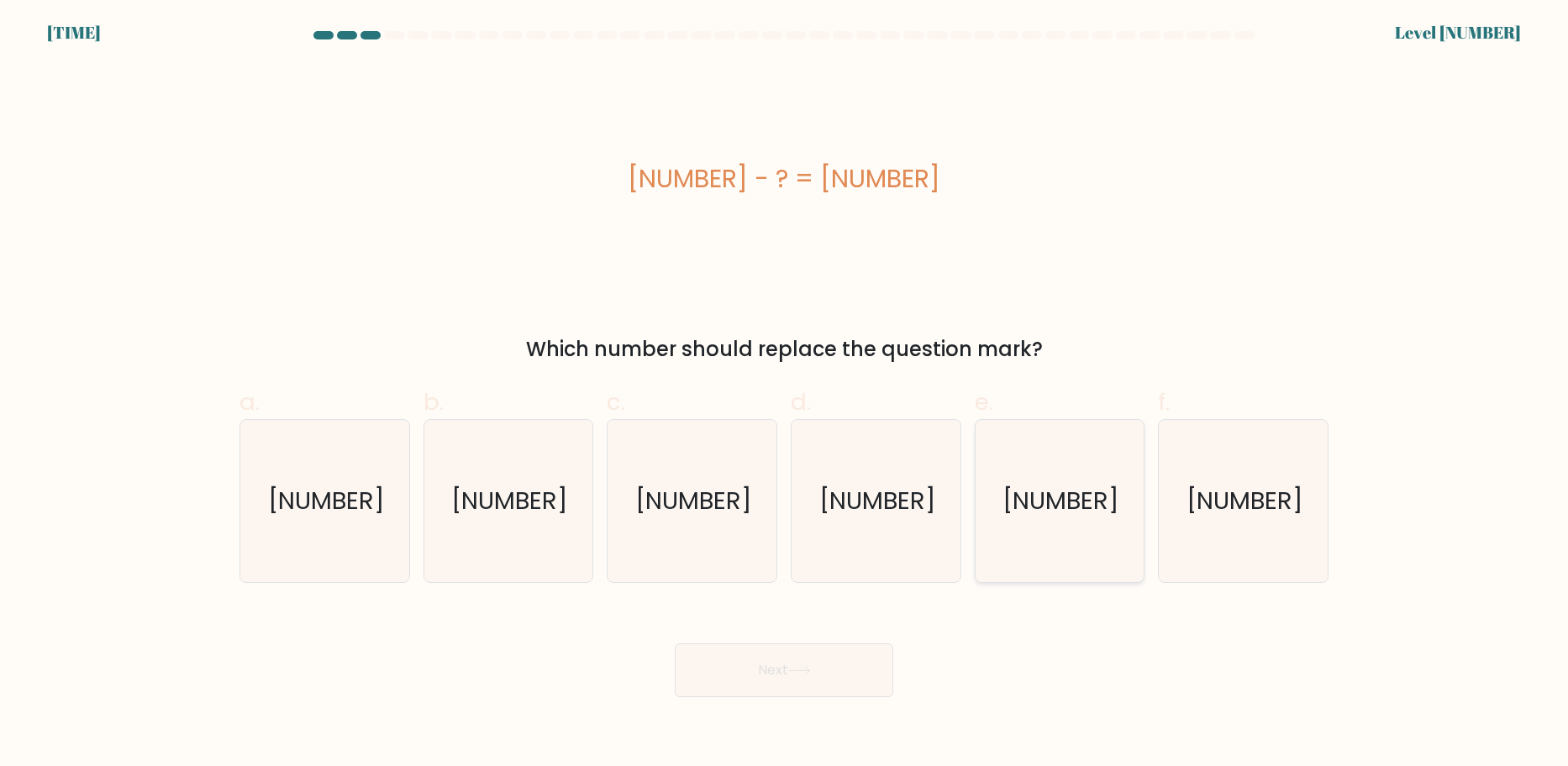 click on "22" at bounding box center (1059, 501) 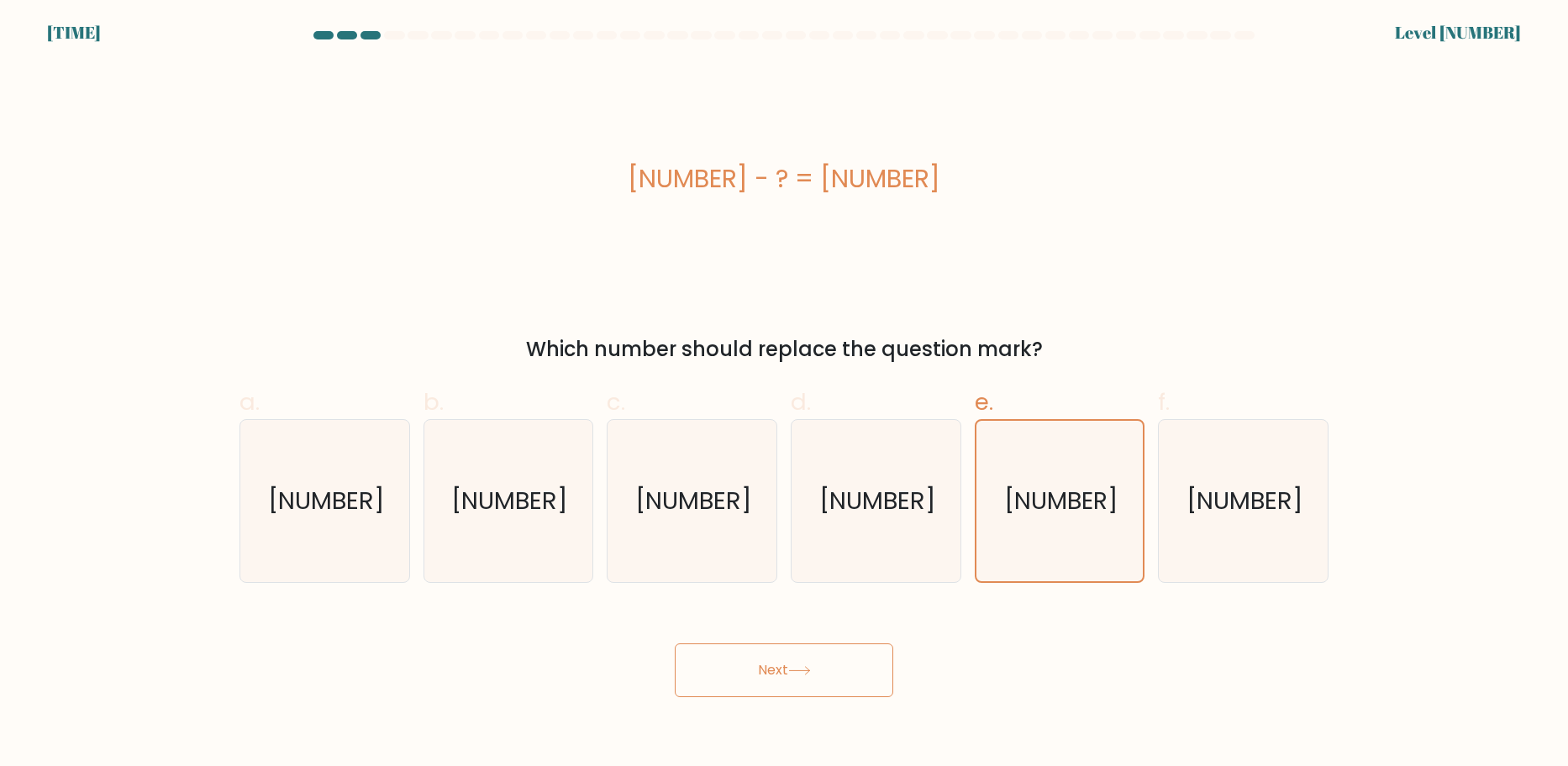 click on "Next" at bounding box center (784, 670) 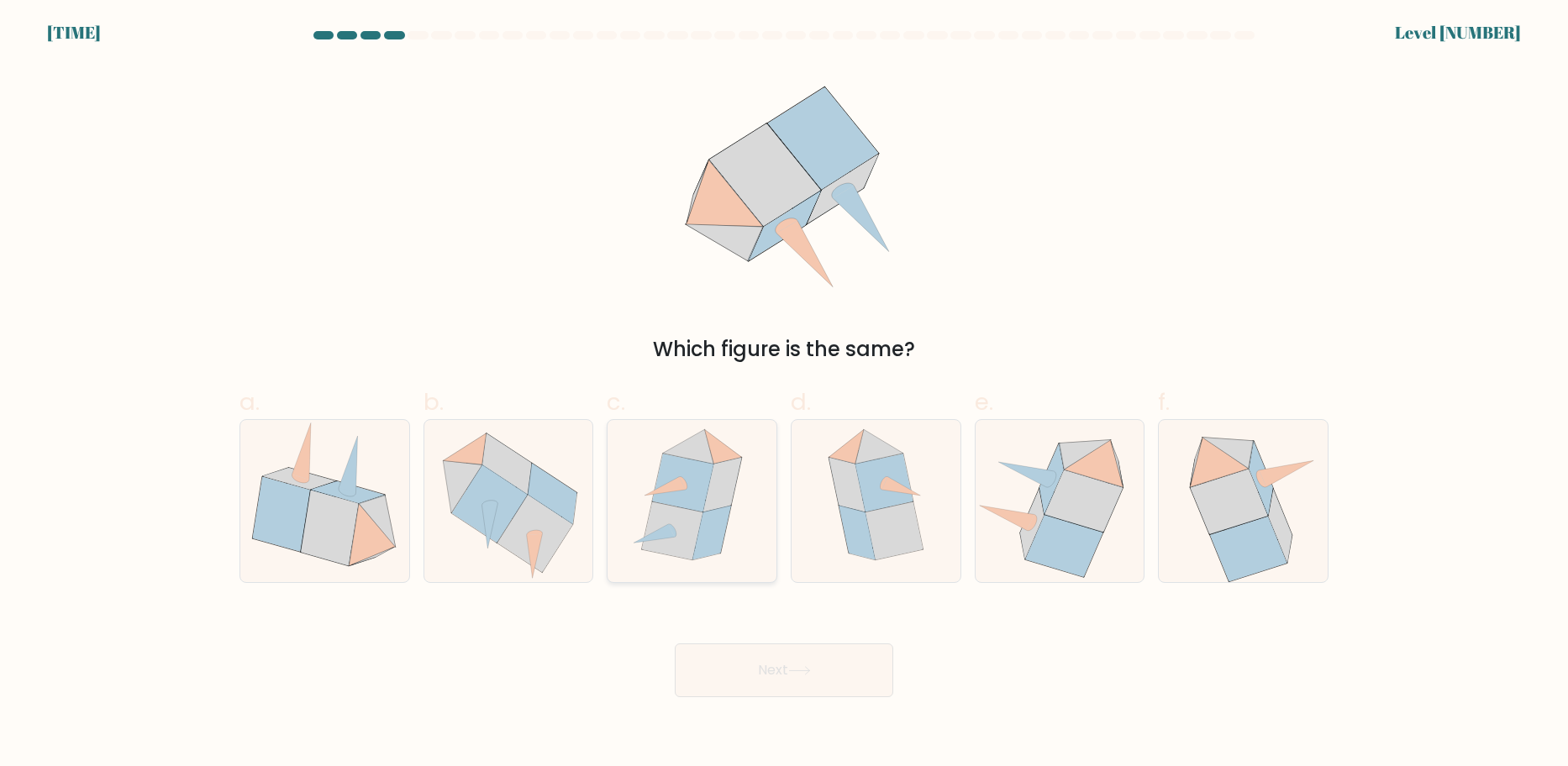 click at bounding box center (683, 482) 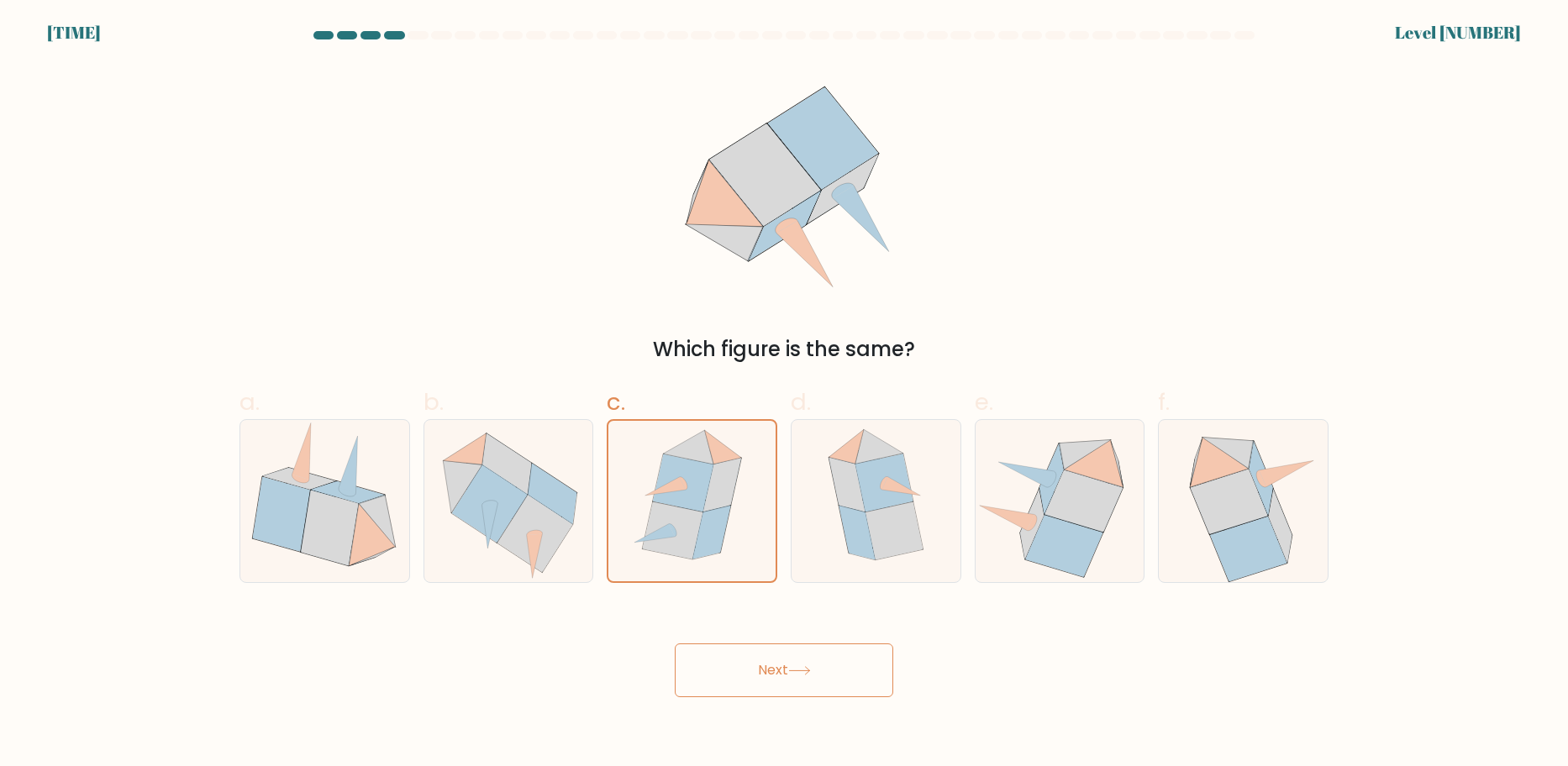 click on "Next" at bounding box center (784, 670) 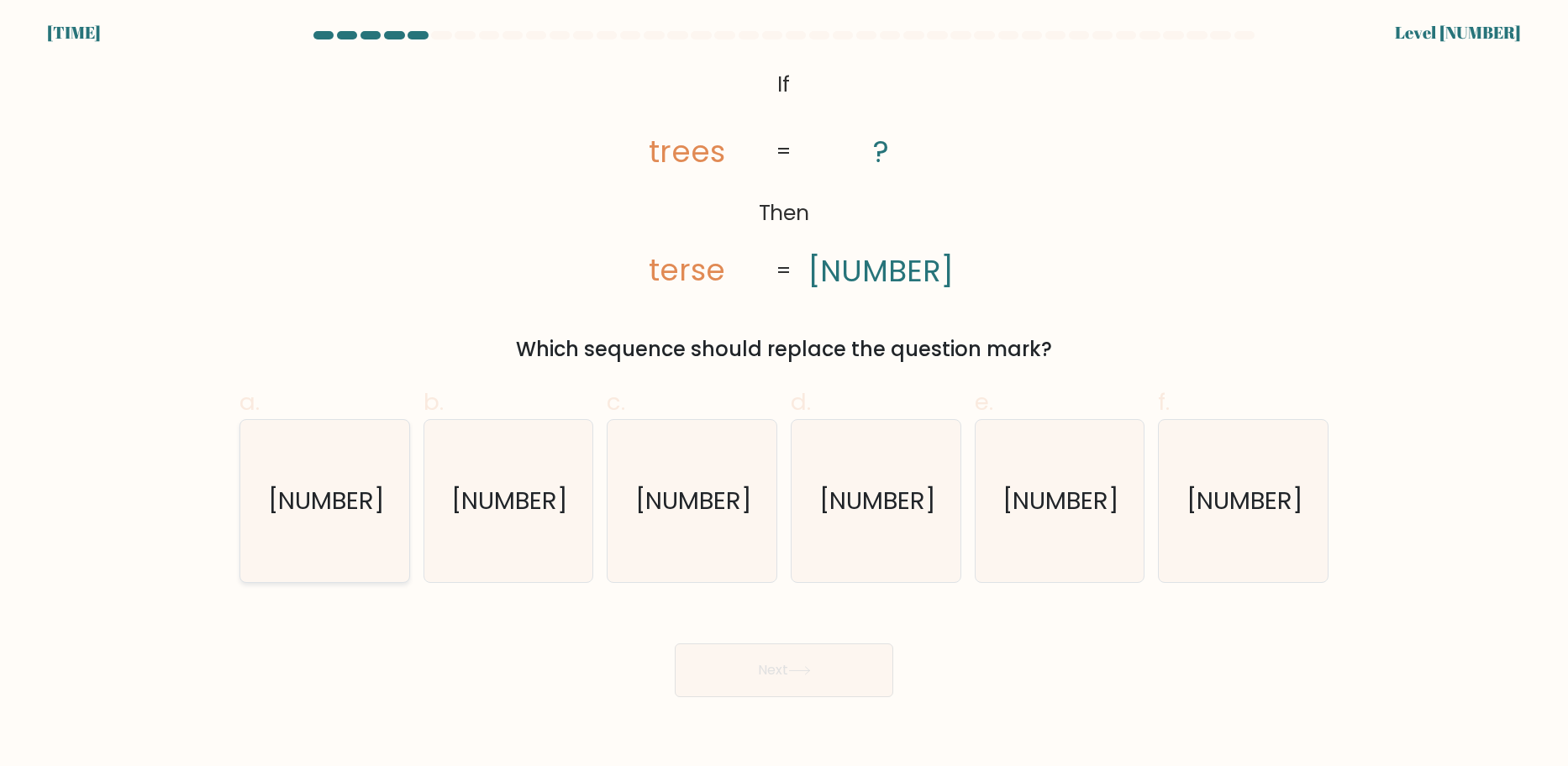click on "84112" at bounding box center [324, 501] 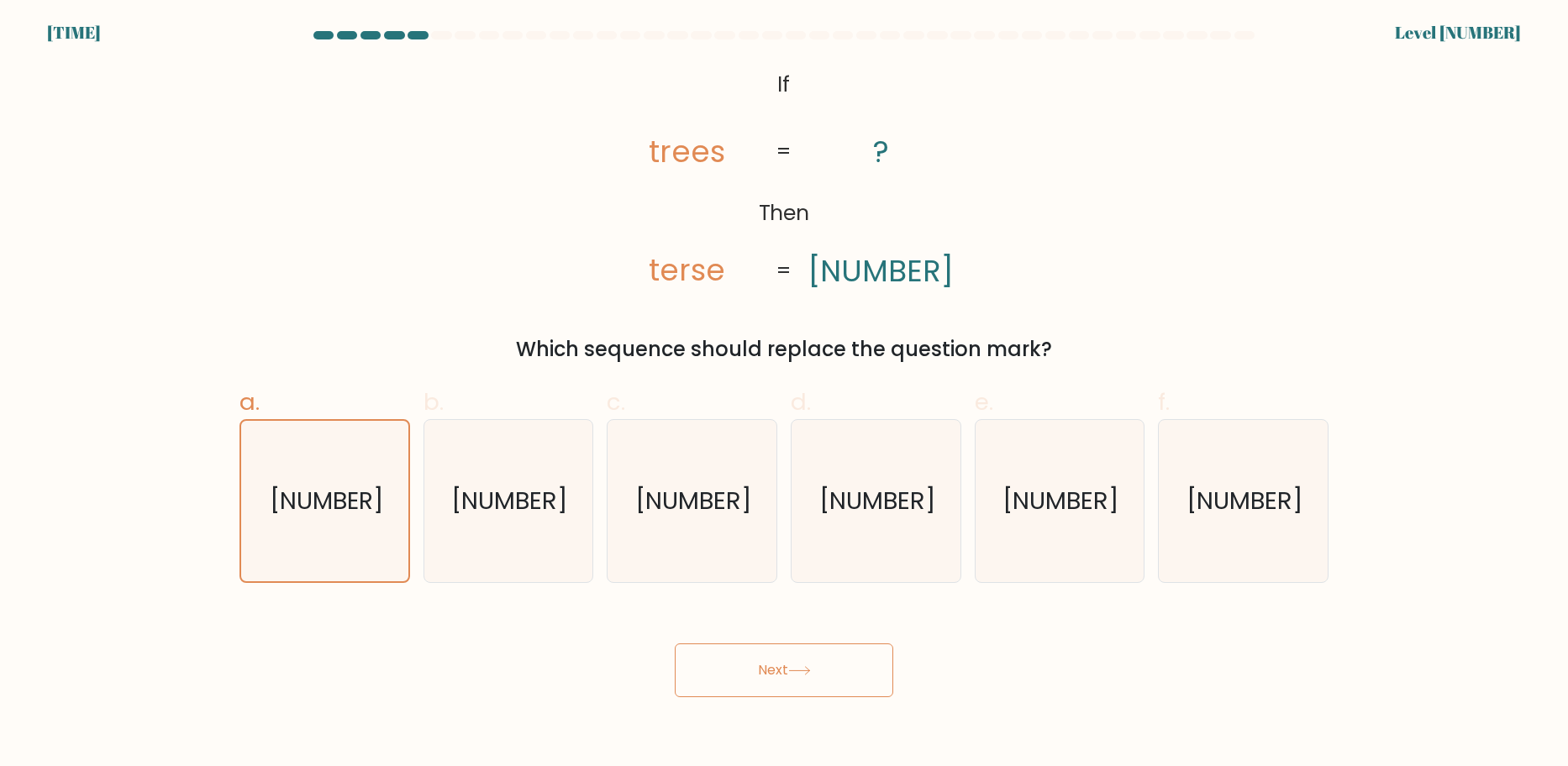 click on "Next" at bounding box center (784, 670) 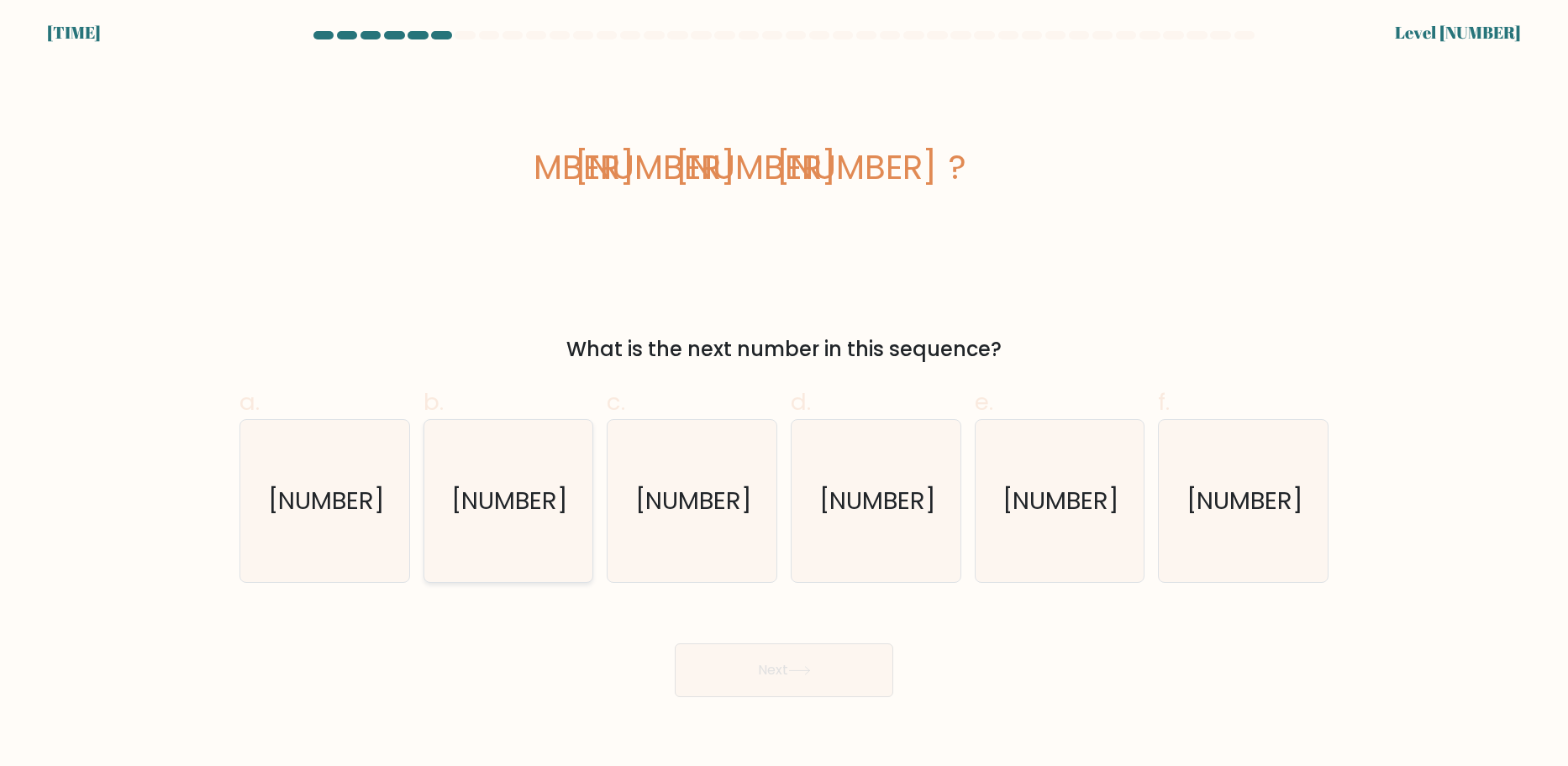 click on "162" at bounding box center [508, 501] 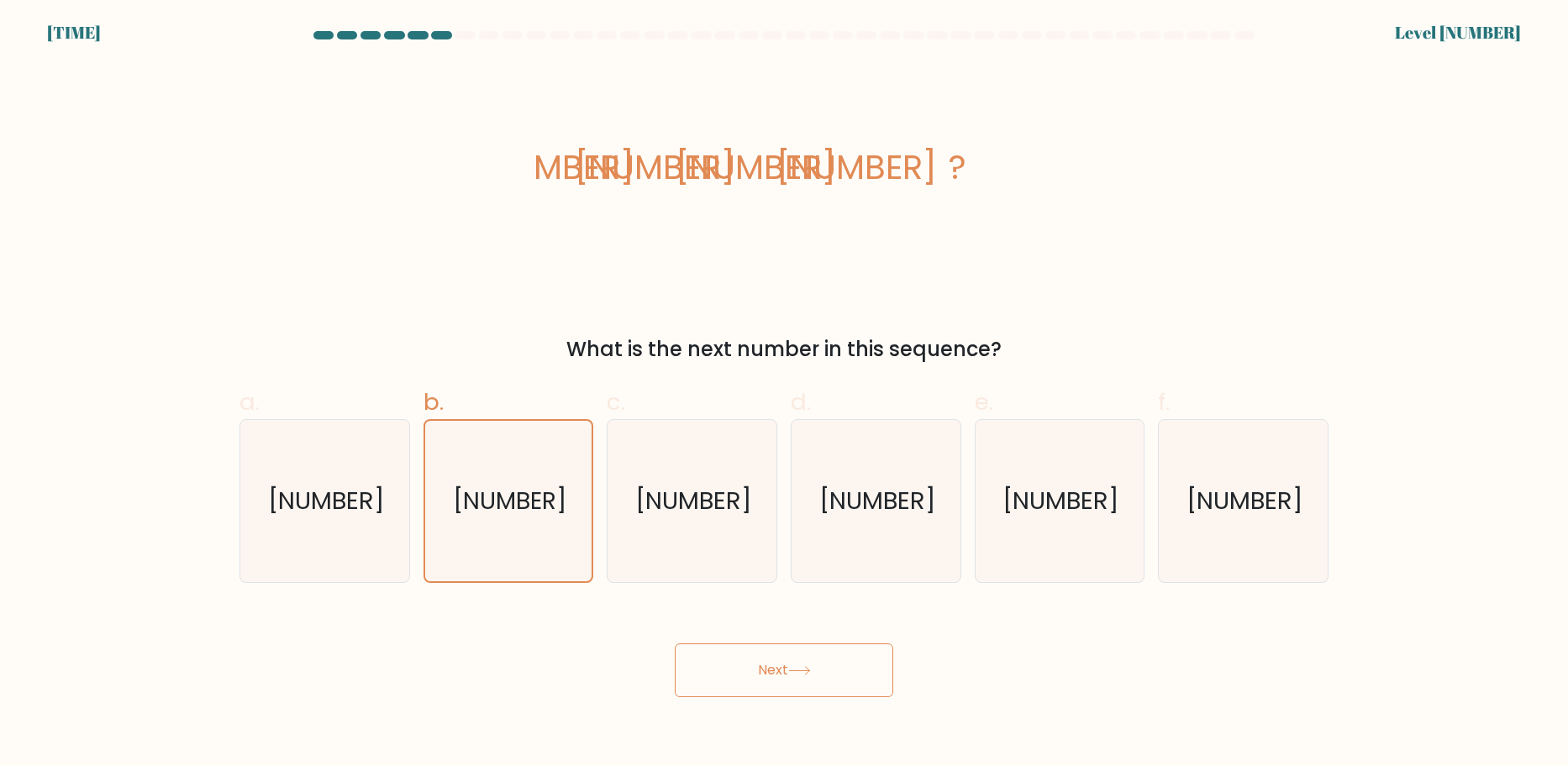 click on "Next" at bounding box center (784, 670) 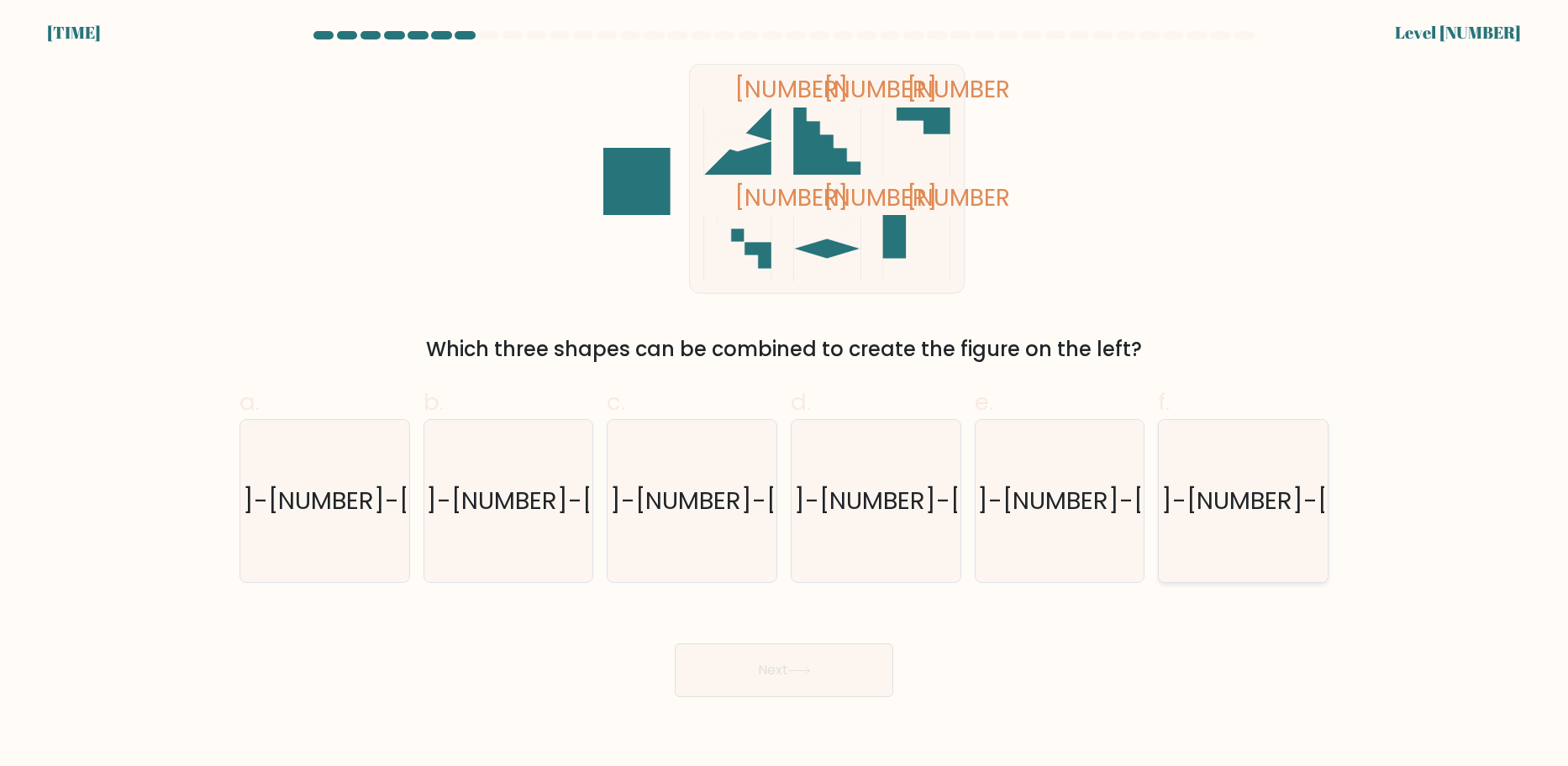 click on "2-3-4" at bounding box center [1243, 501] 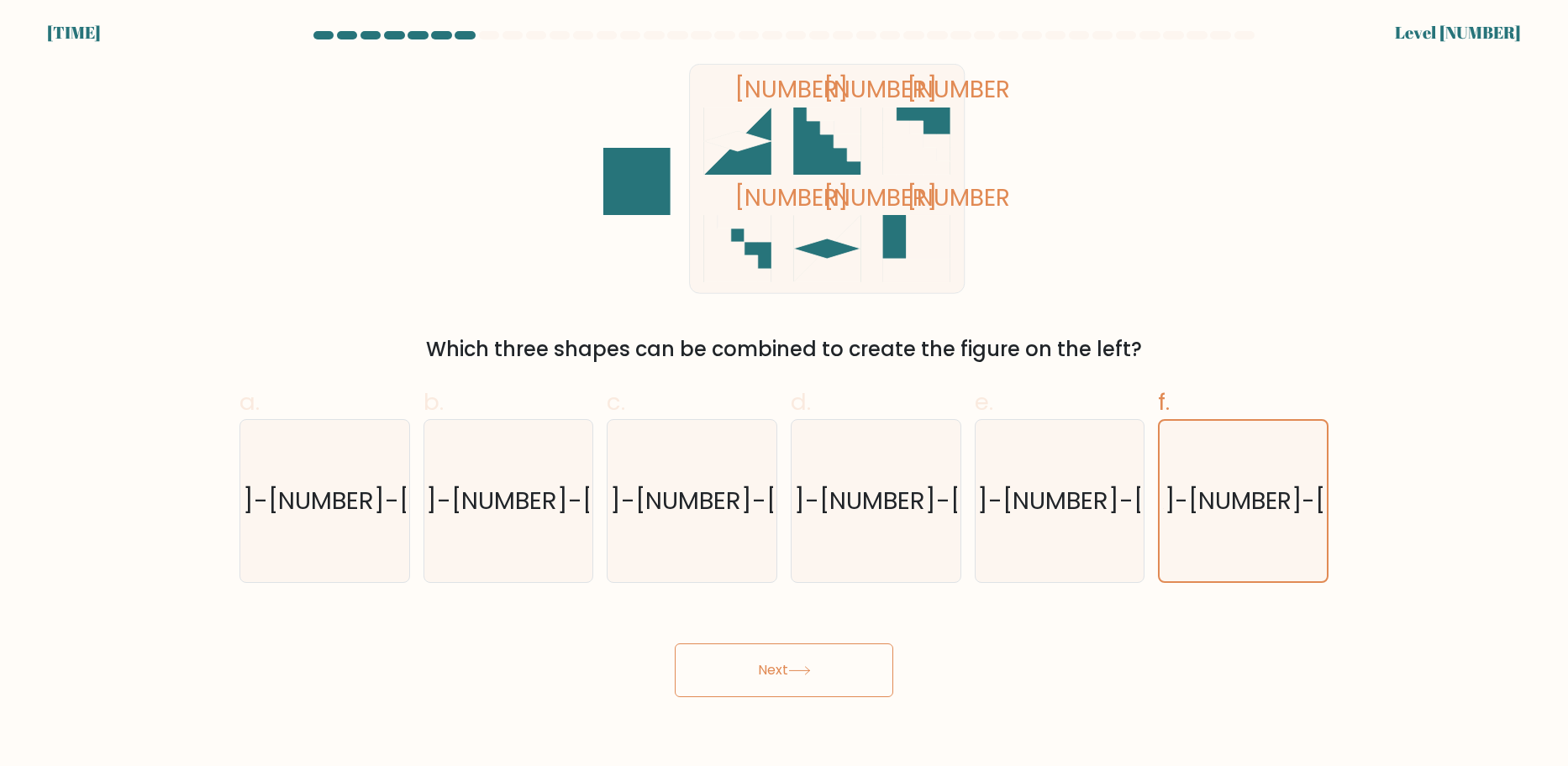 click on "Next" at bounding box center [784, 670] 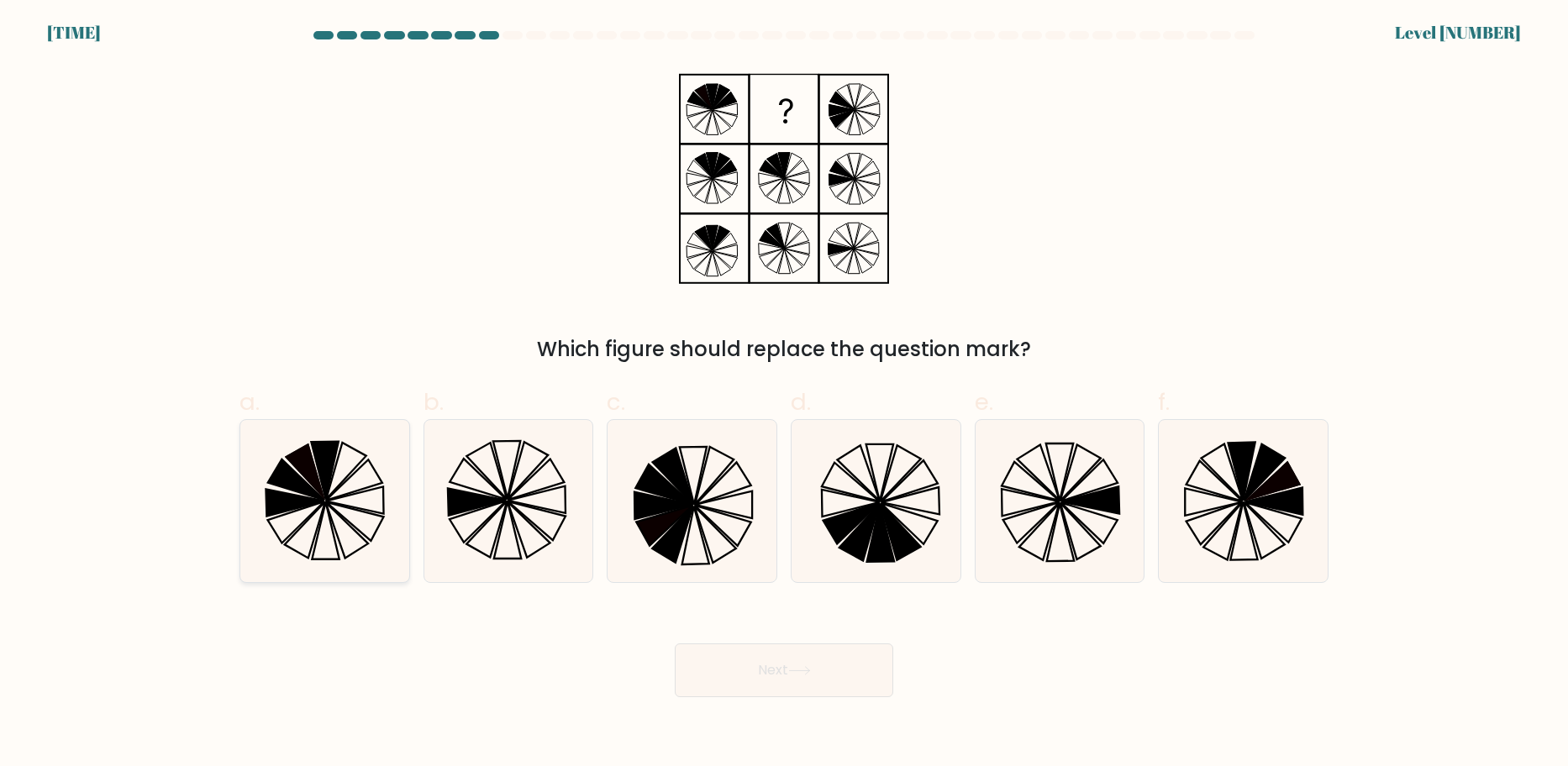 click at bounding box center (324, 501) 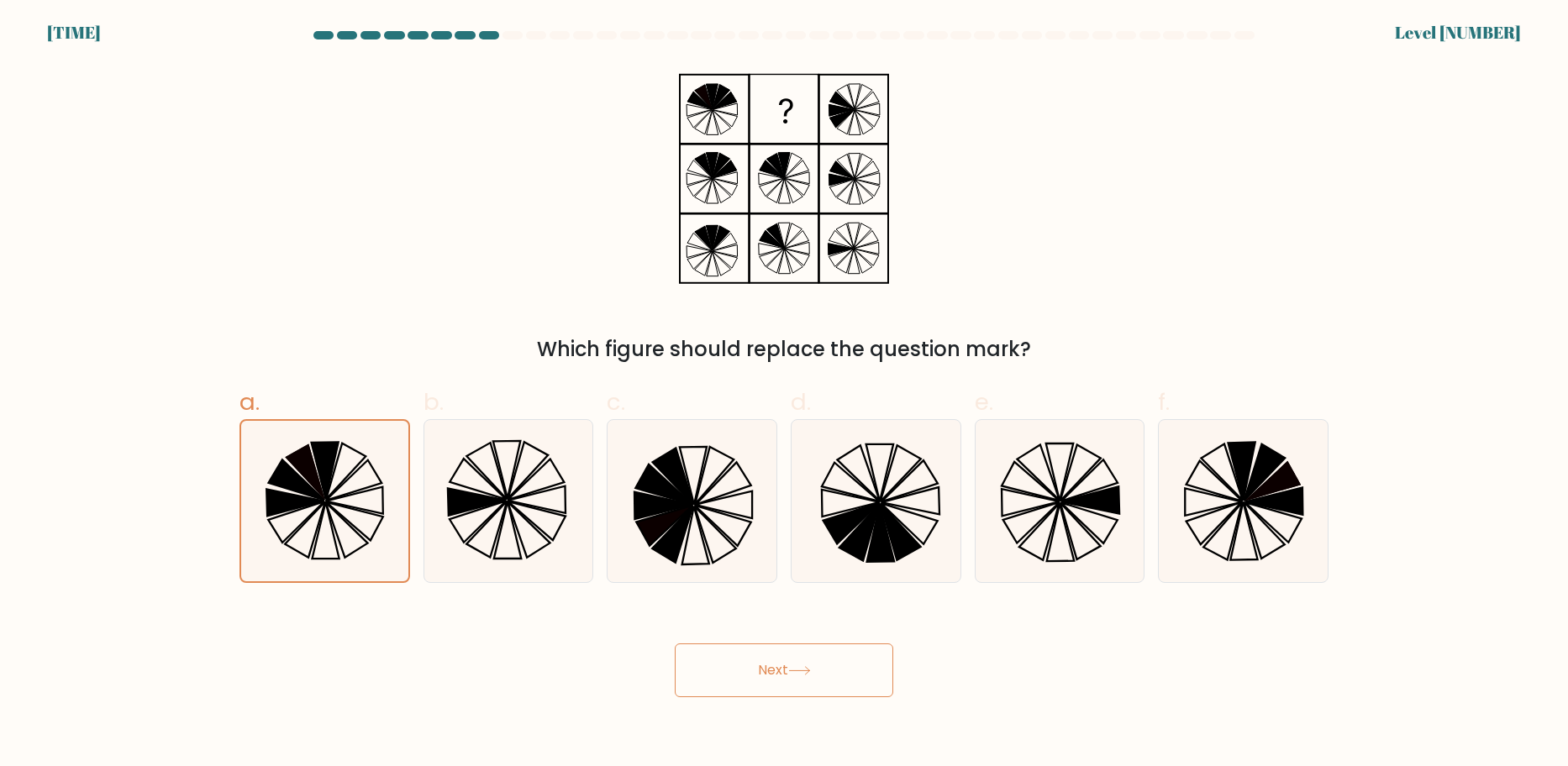 click on "Next" at bounding box center [784, 670] 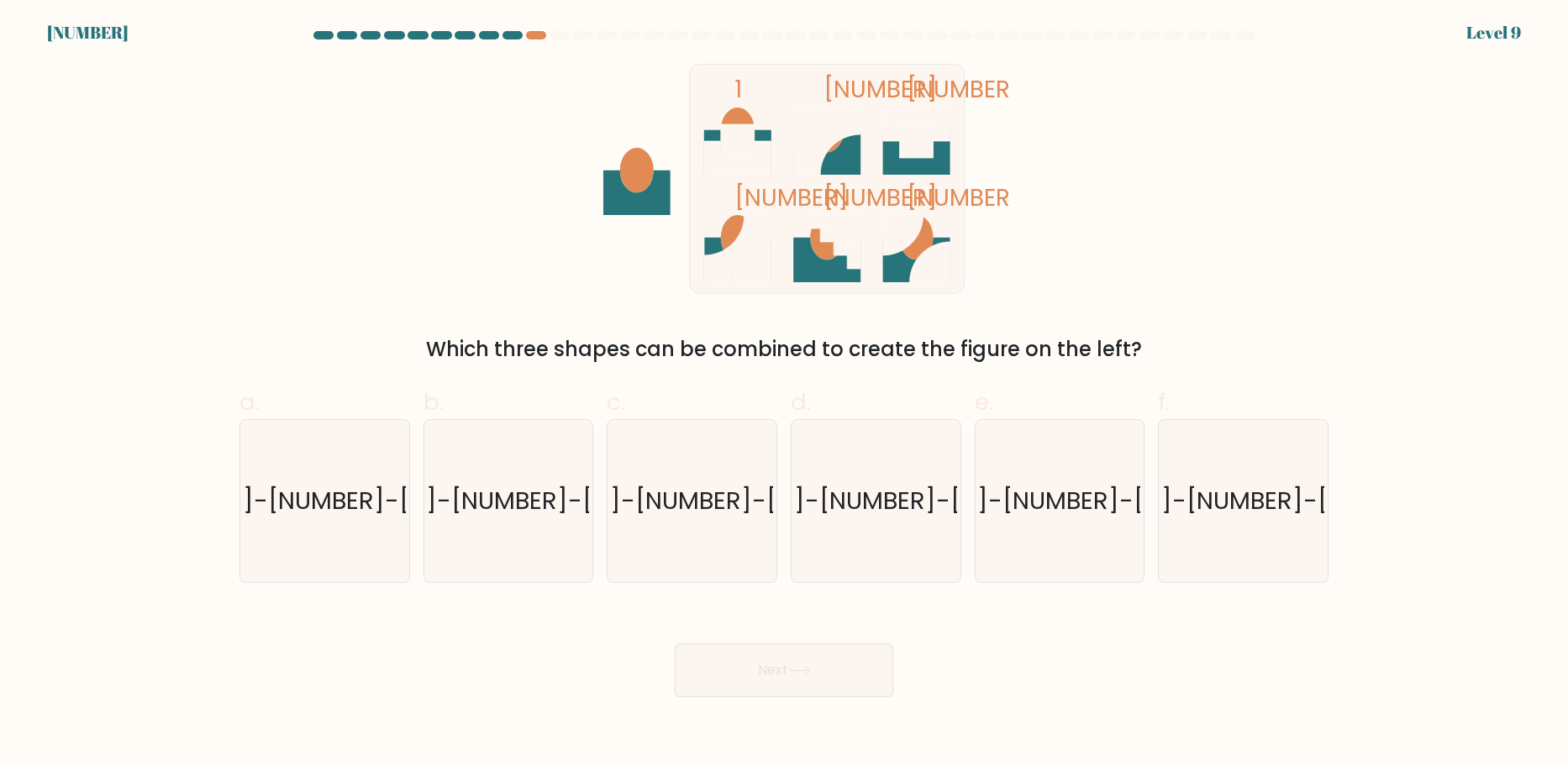 scroll, scrollTop: 0, scrollLeft: 0, axis: both 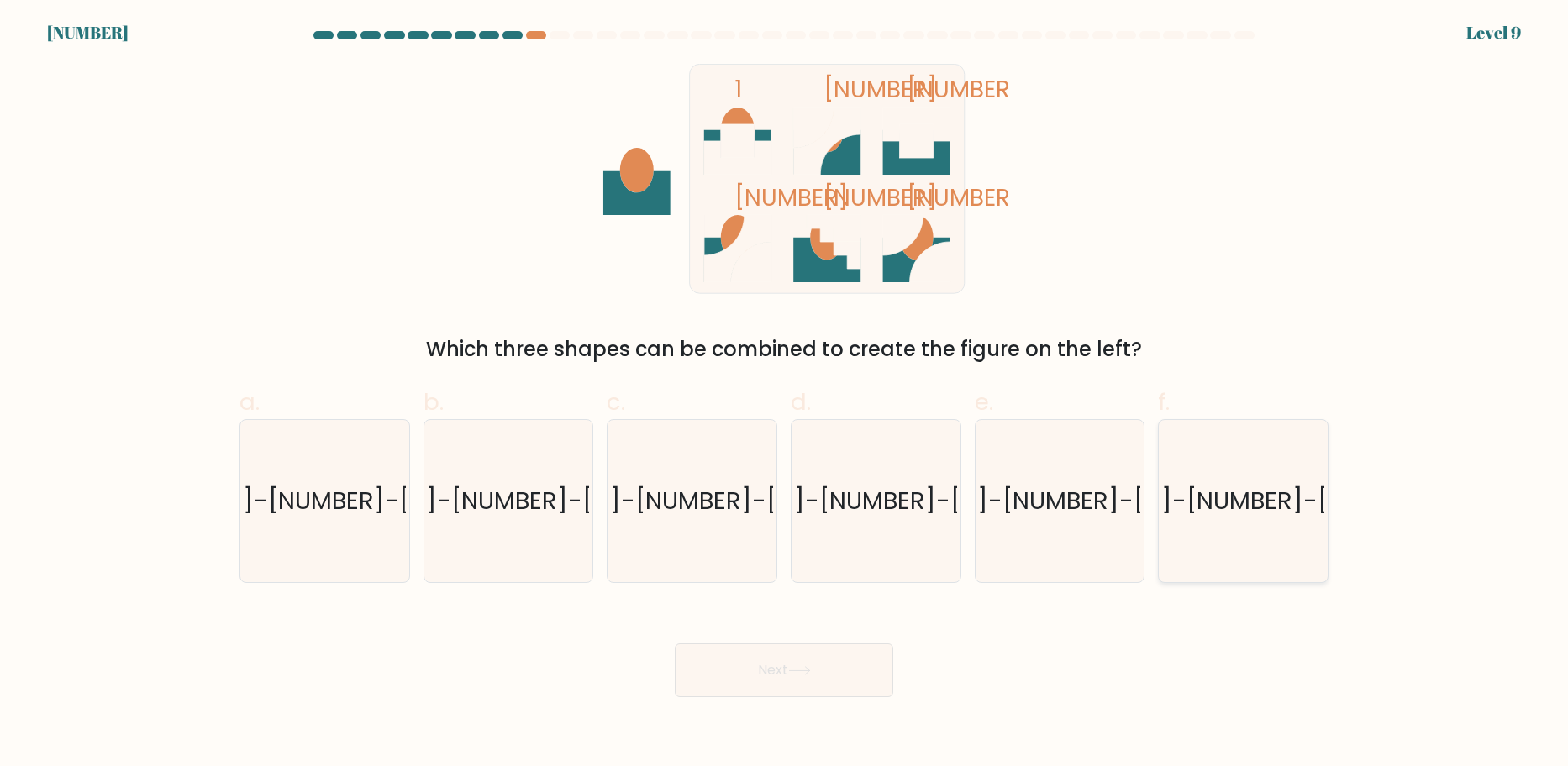 click on "1-4-6" at bounding box center [1243, 501] 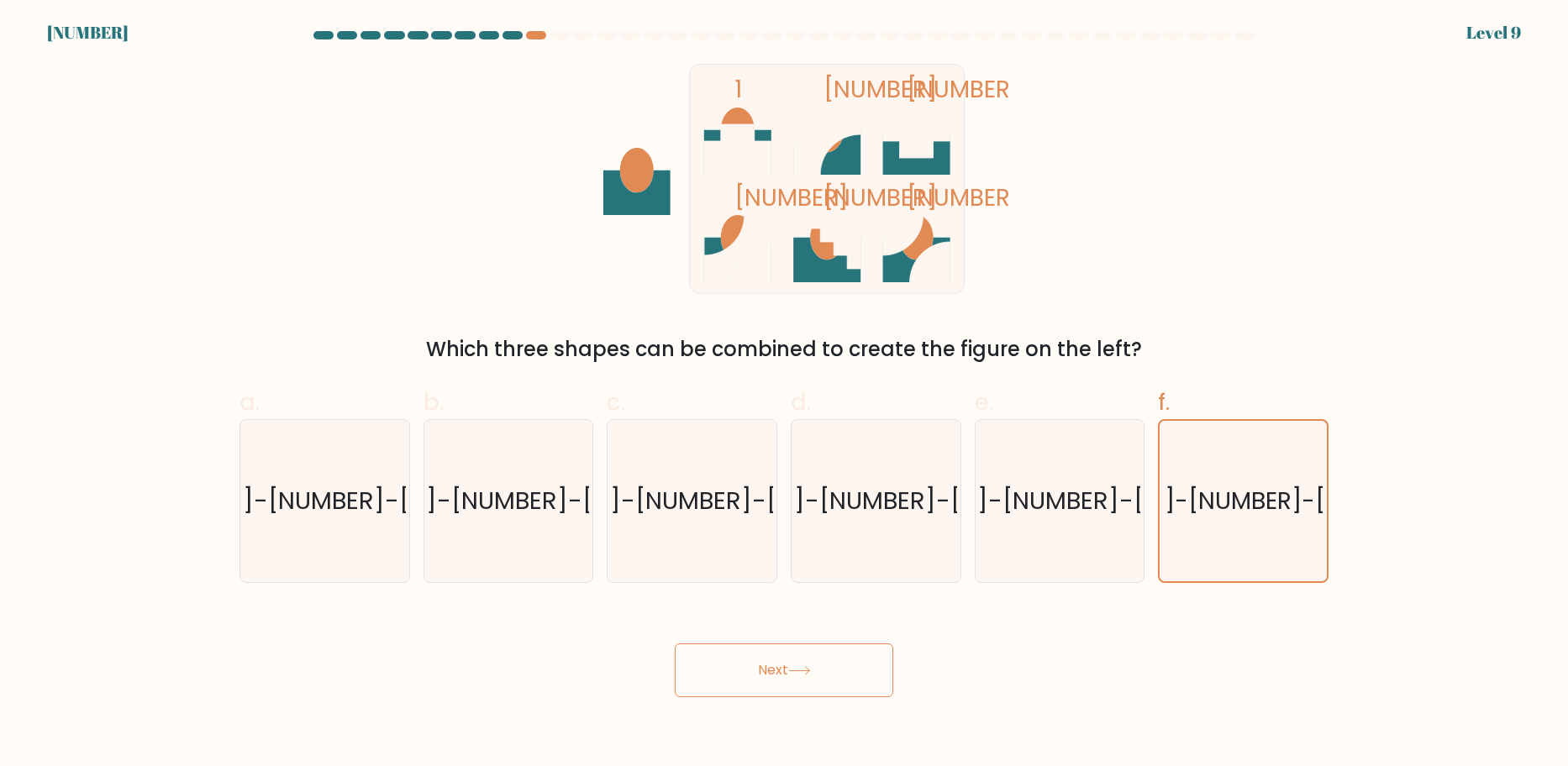click on "Next" at bounding box center (784, 670) 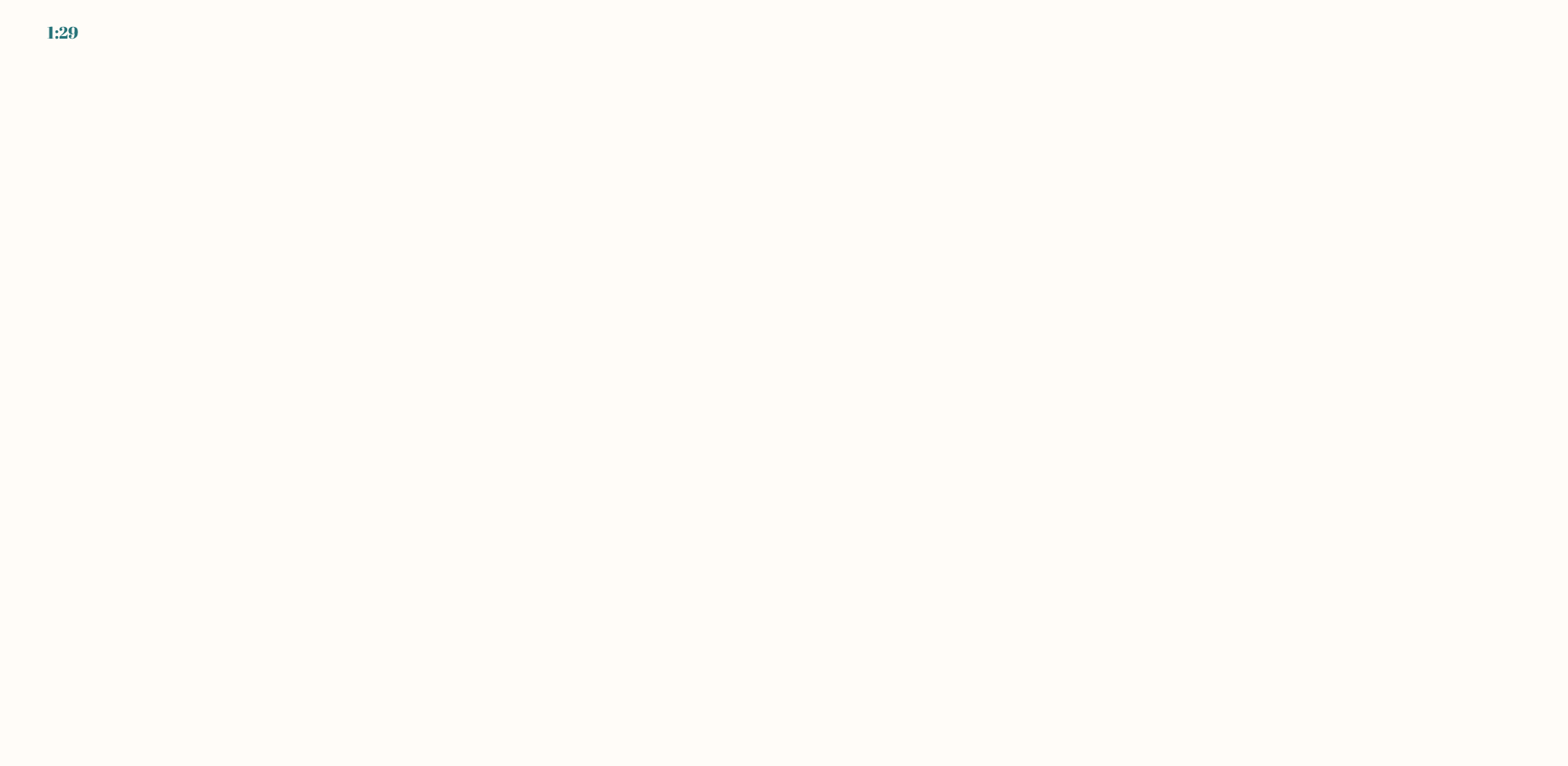 scroll, scrollTop: 0, scrollLeft: 0, axis: both 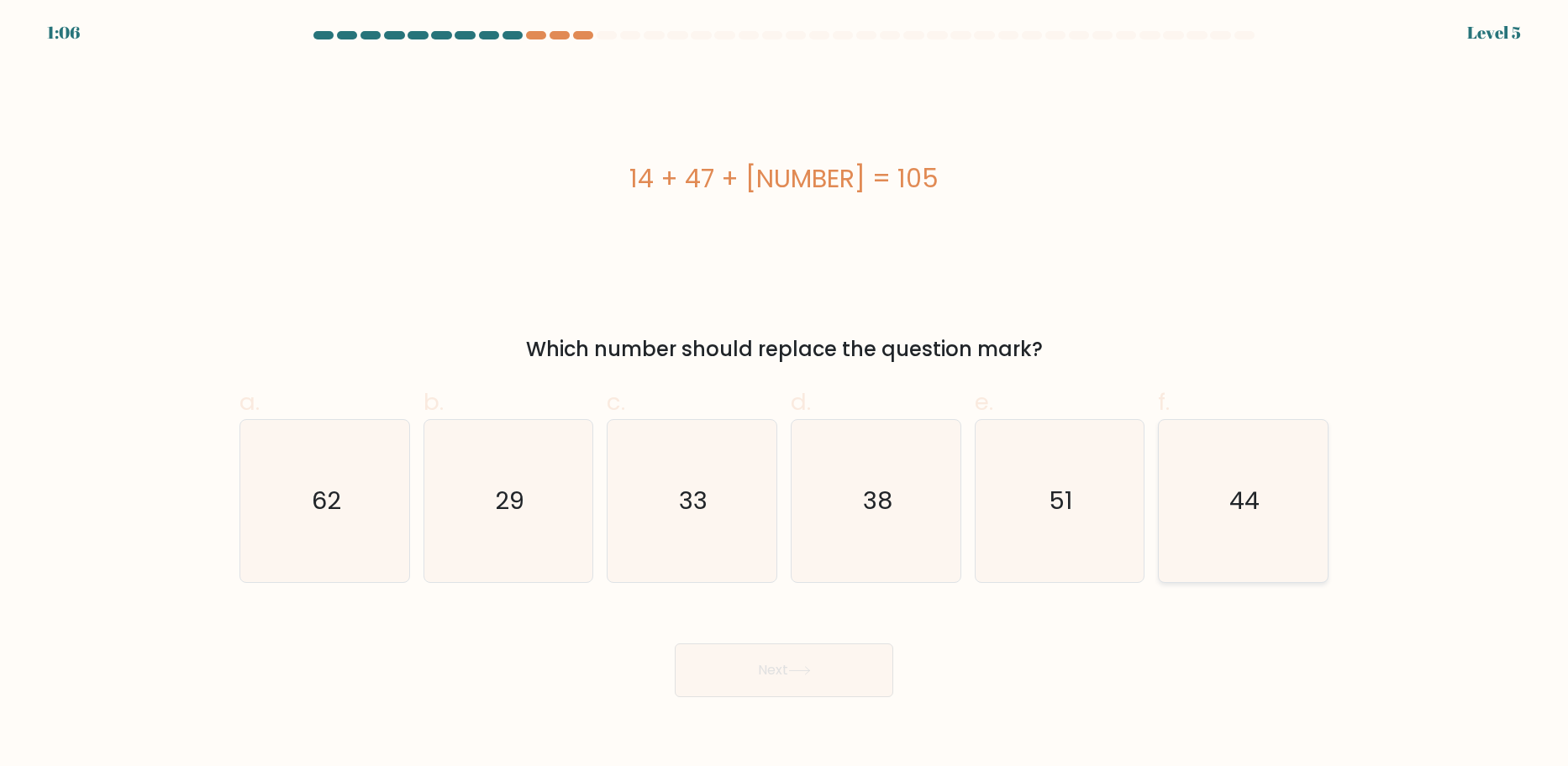 click on "44" at bounding box center (1243, 501) 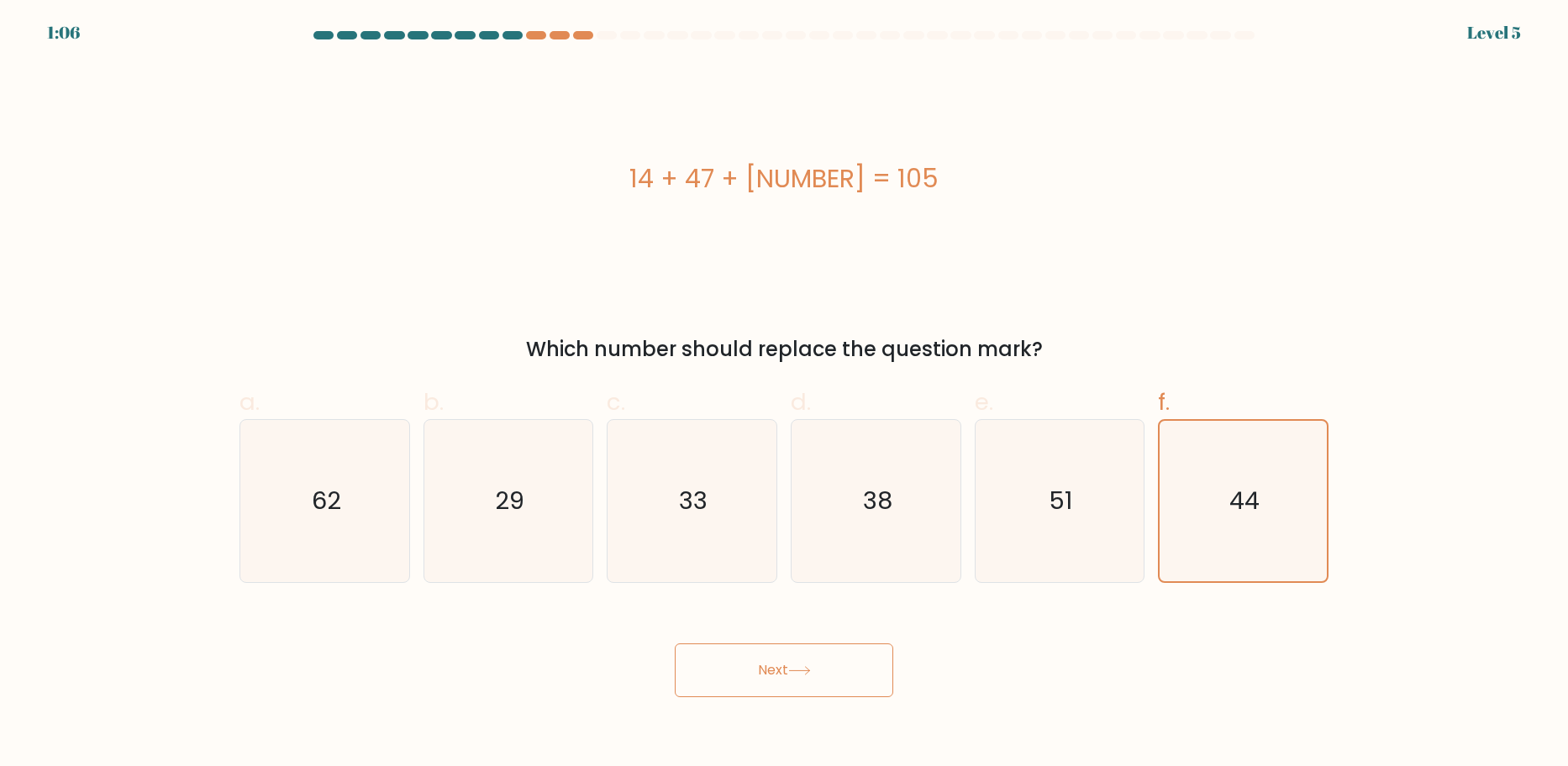 click on "Next" at bounding box center (784, 670) 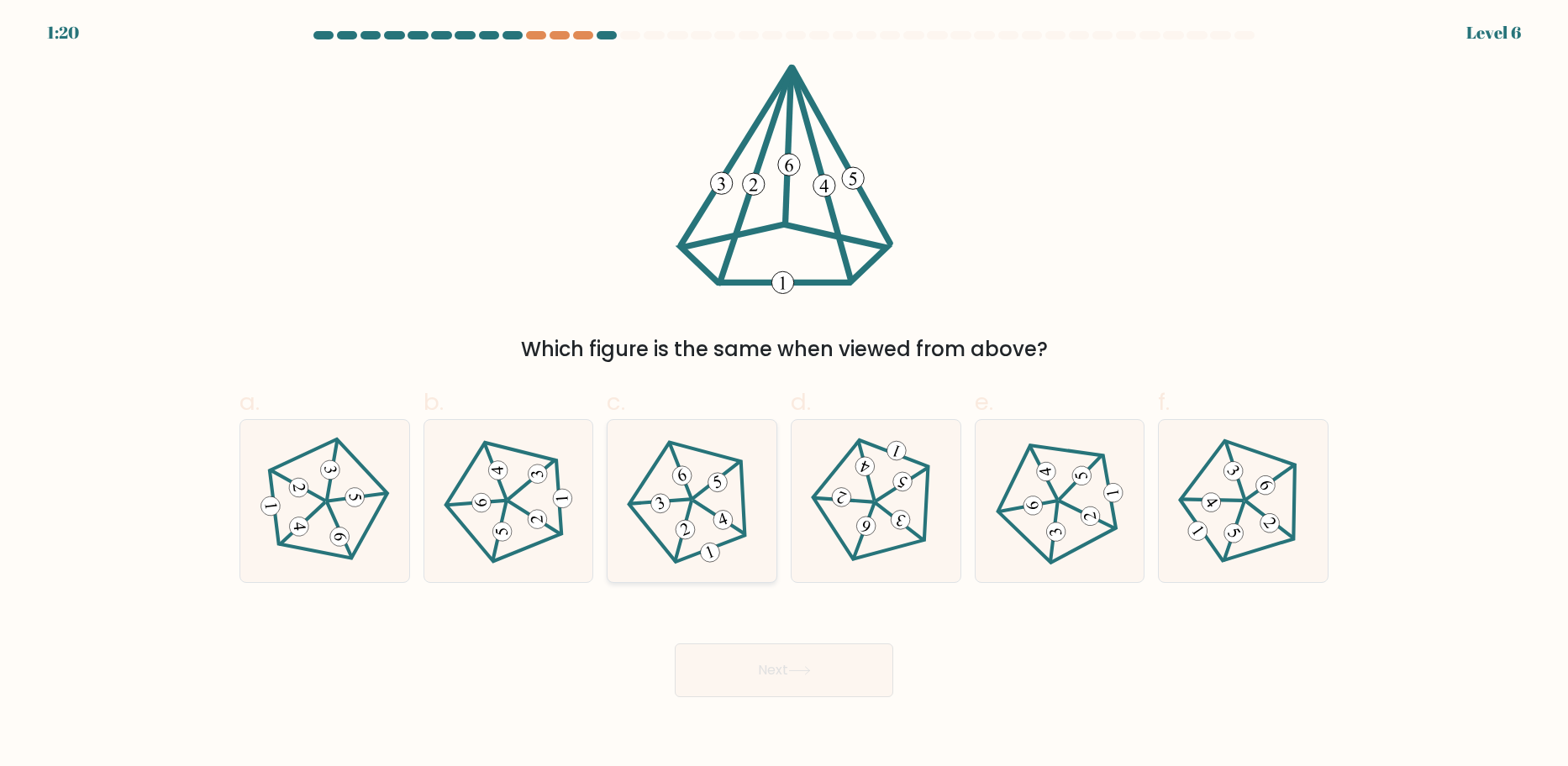 click at bounding box center [692, 501] 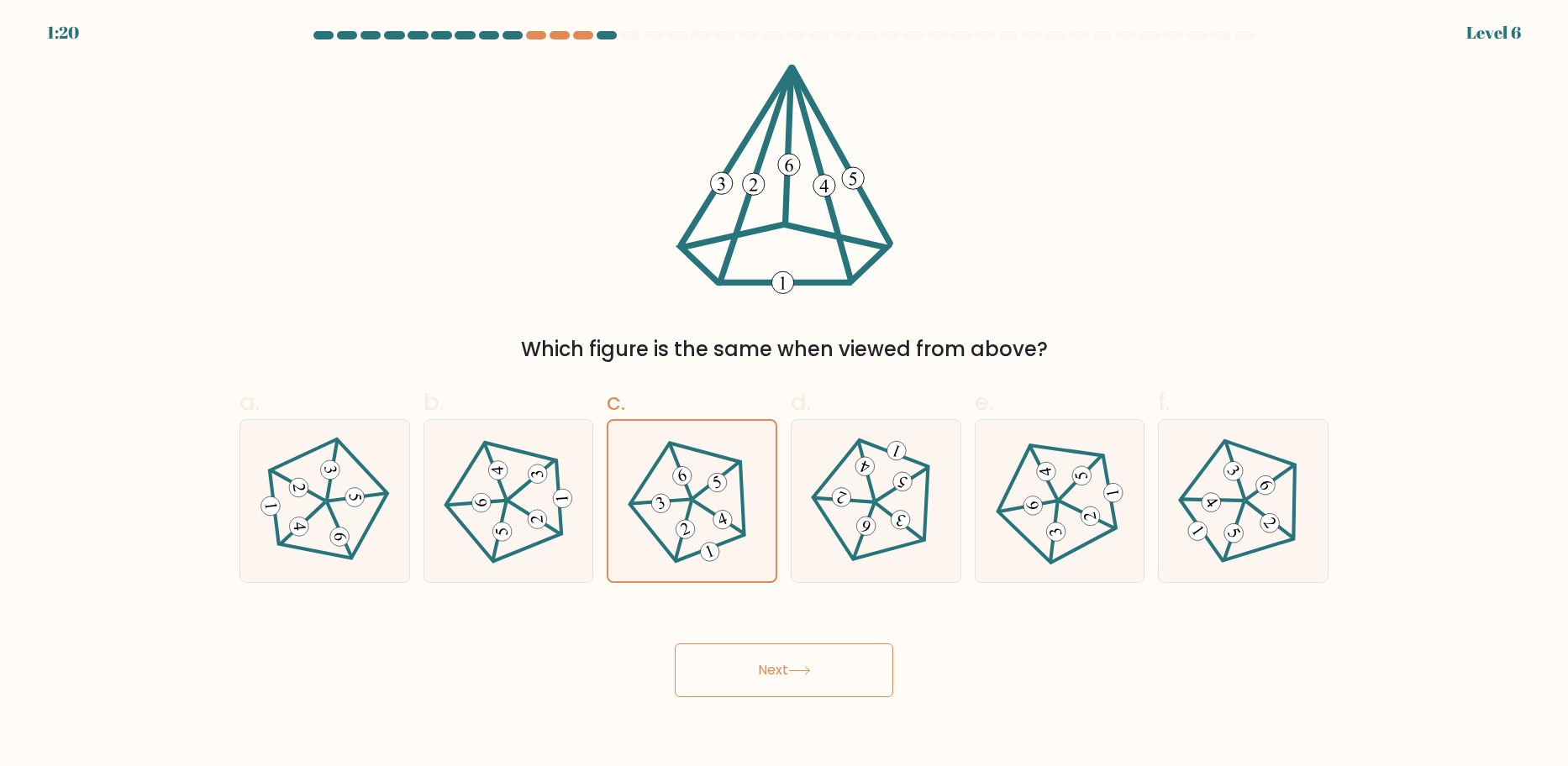 click on "Next" at bounding box center (784, 670) 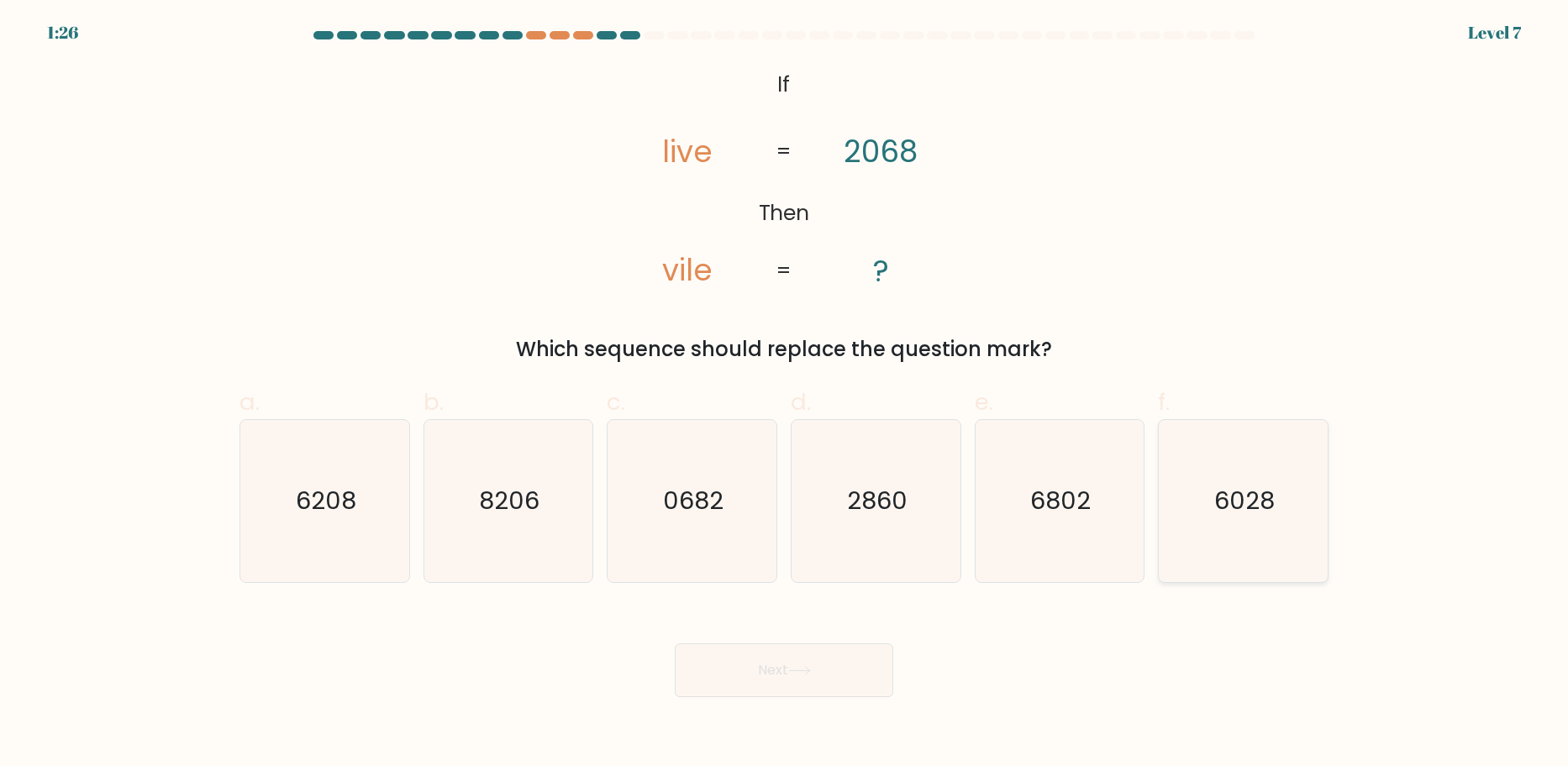 click on "6028" at bounding box center (1243, 501) 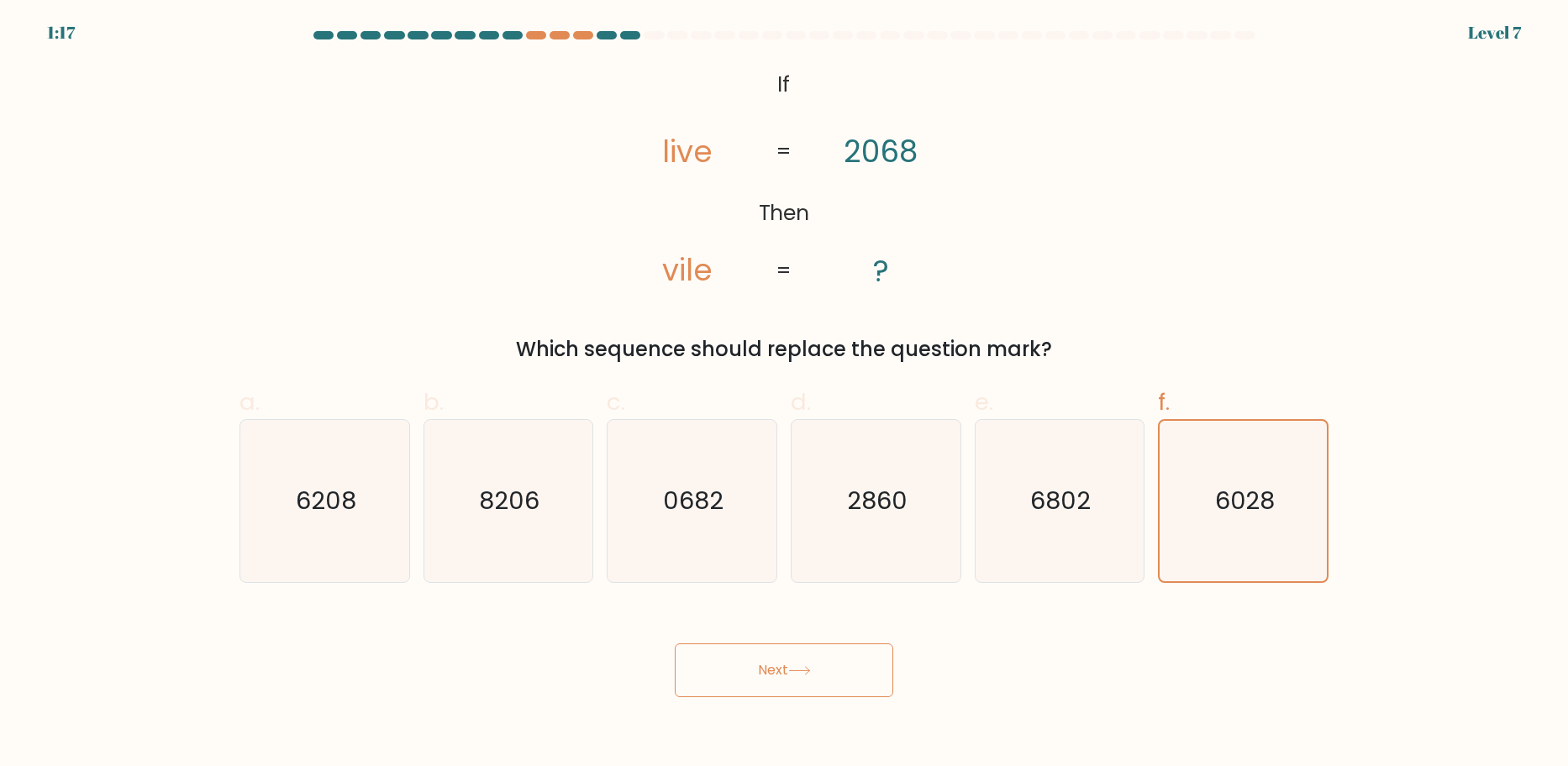 click on "Next" at bounding box center [784, 670] 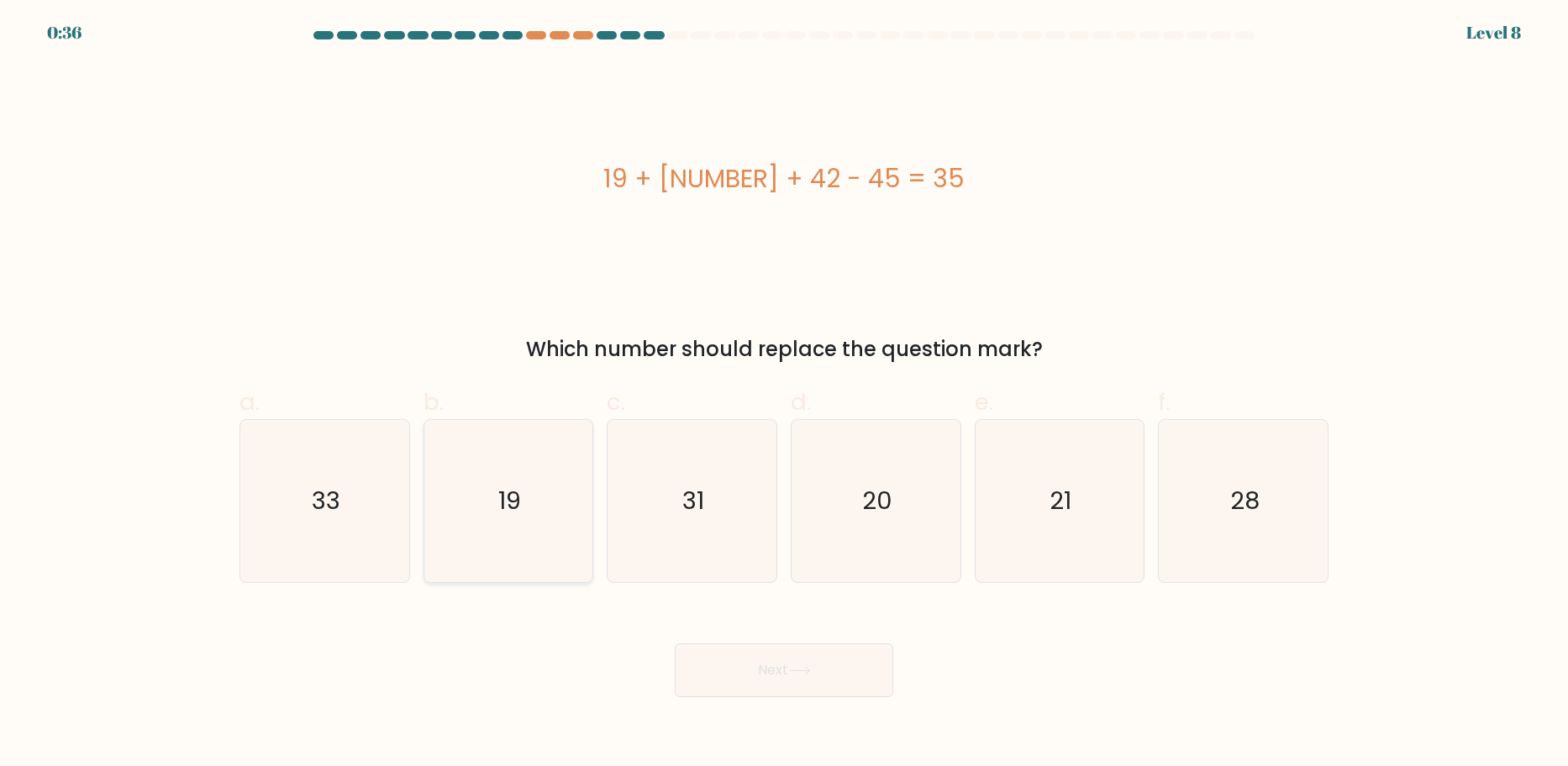 click on "19" at bounding box center [508, 501] 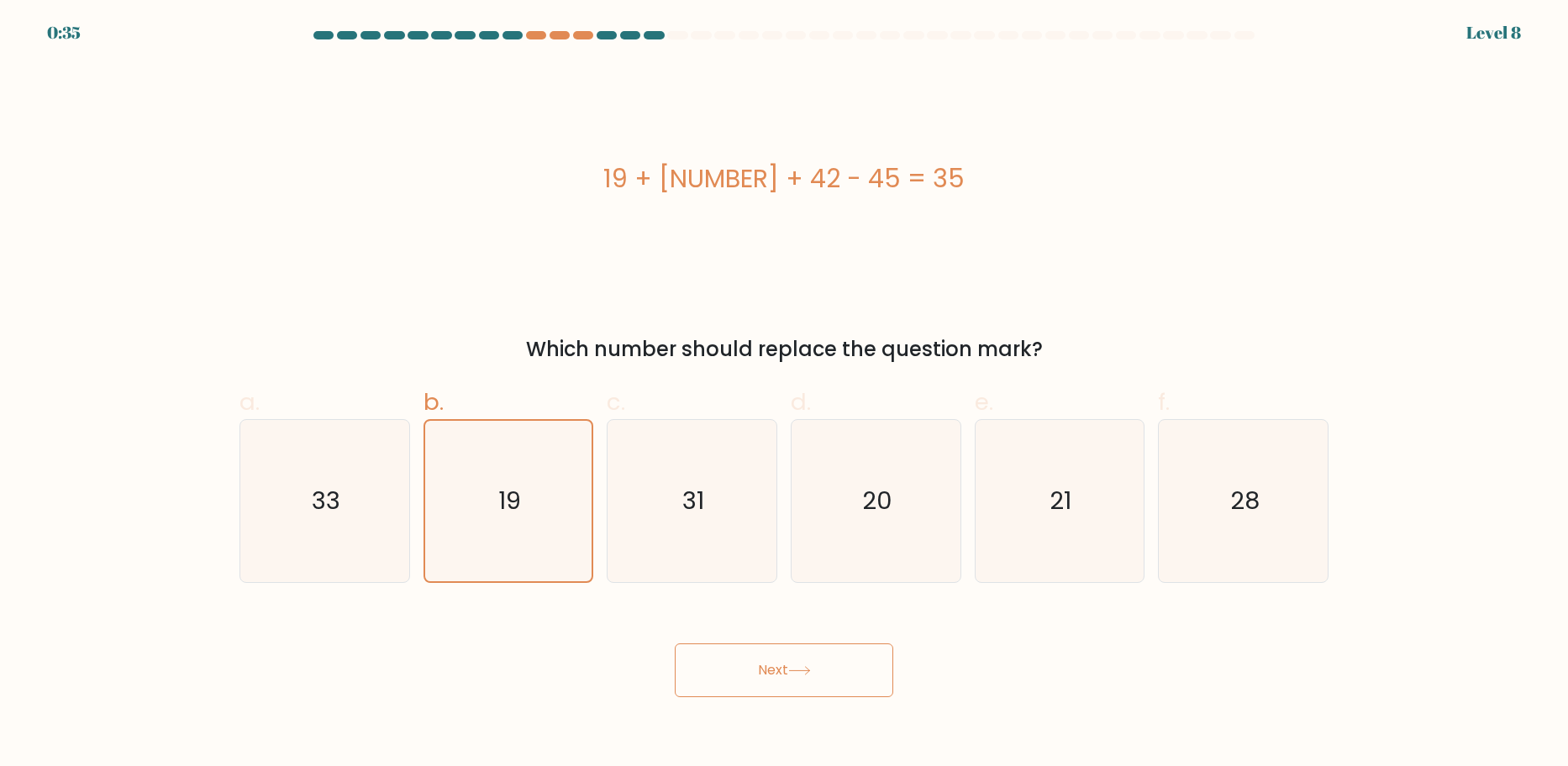 click on "Next" at bounding box center (784, 670) 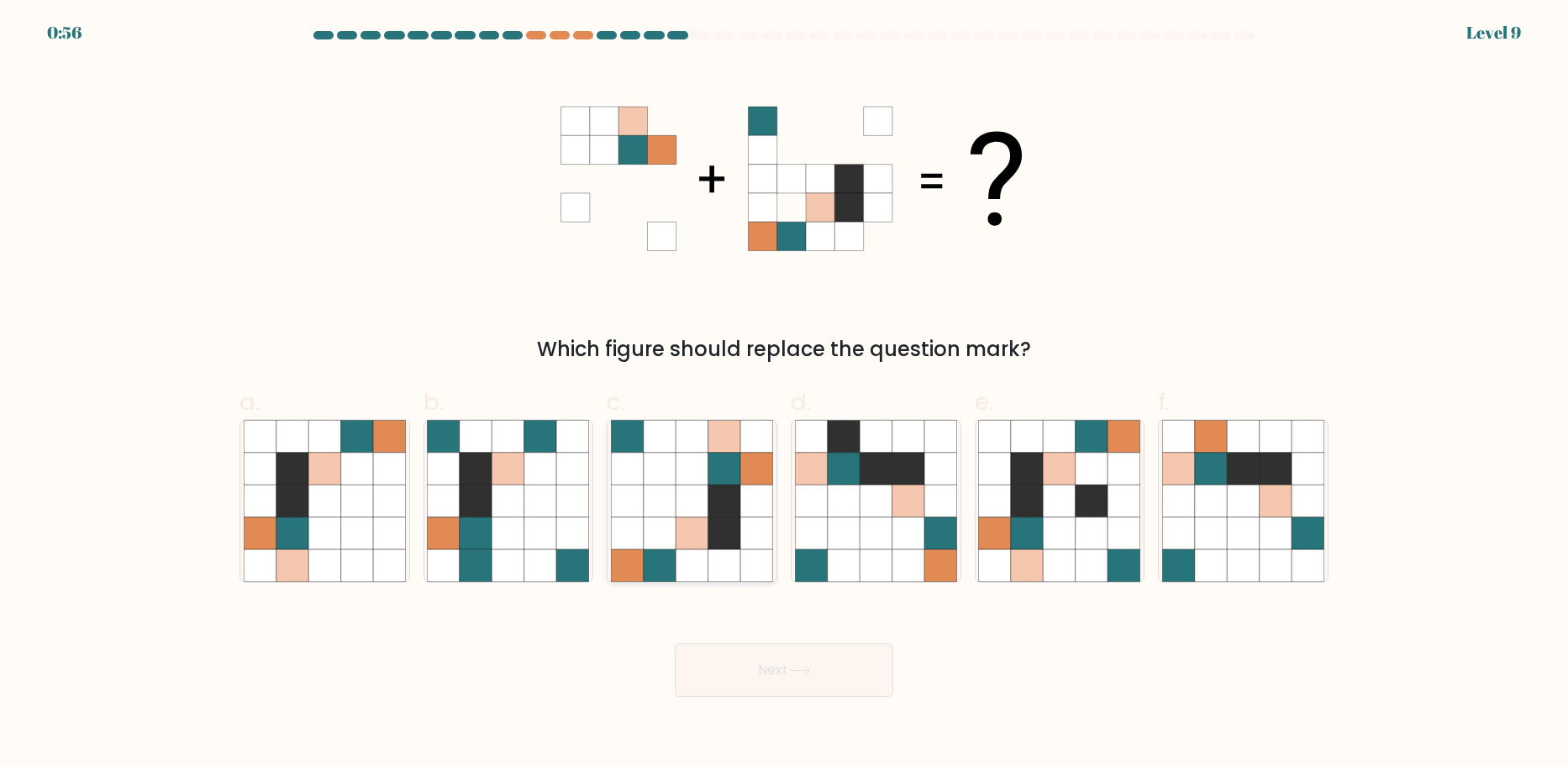 click at bounding box center (660, 501) 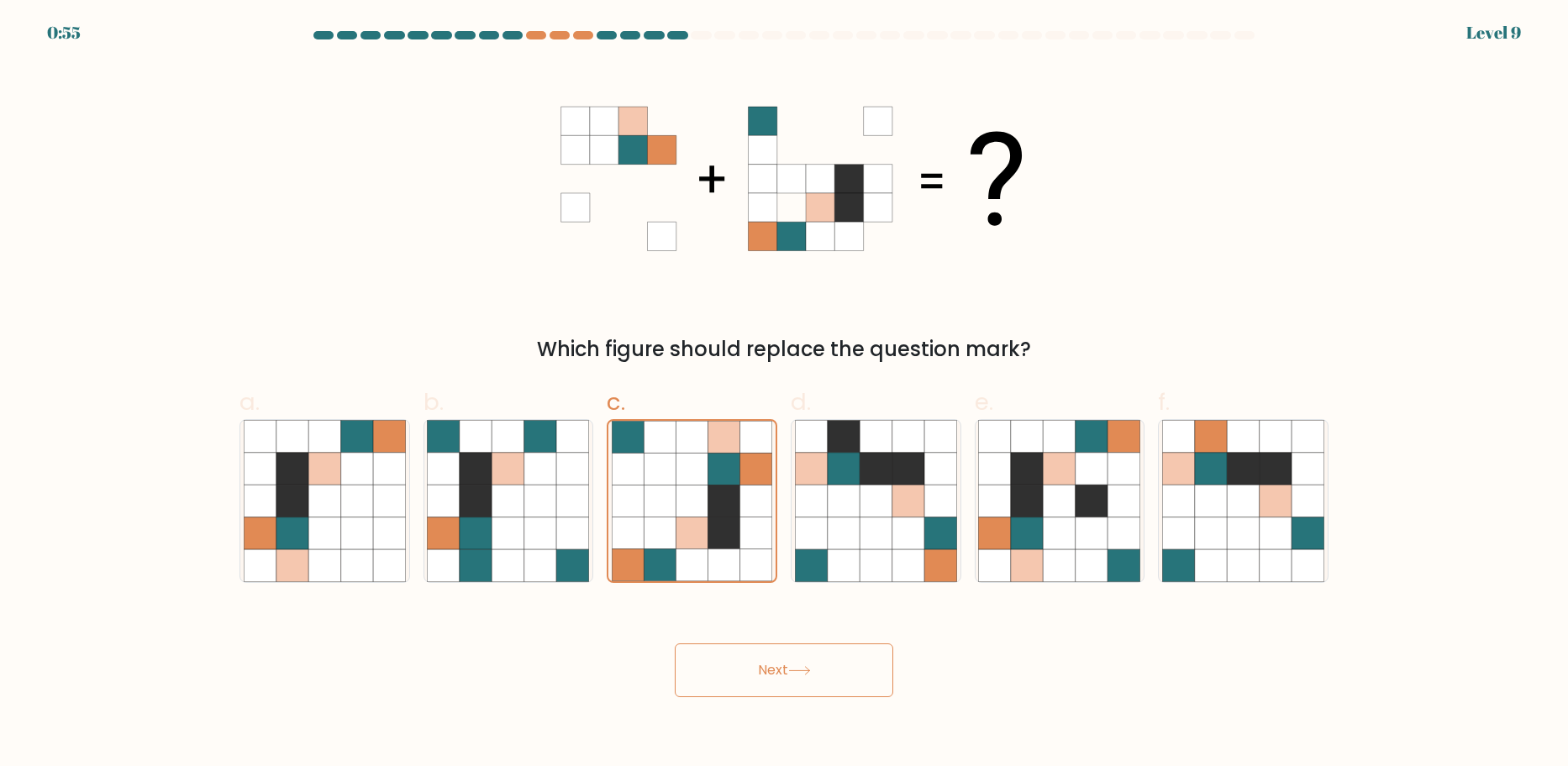 click on "Next" at bounding box center (784, 670) 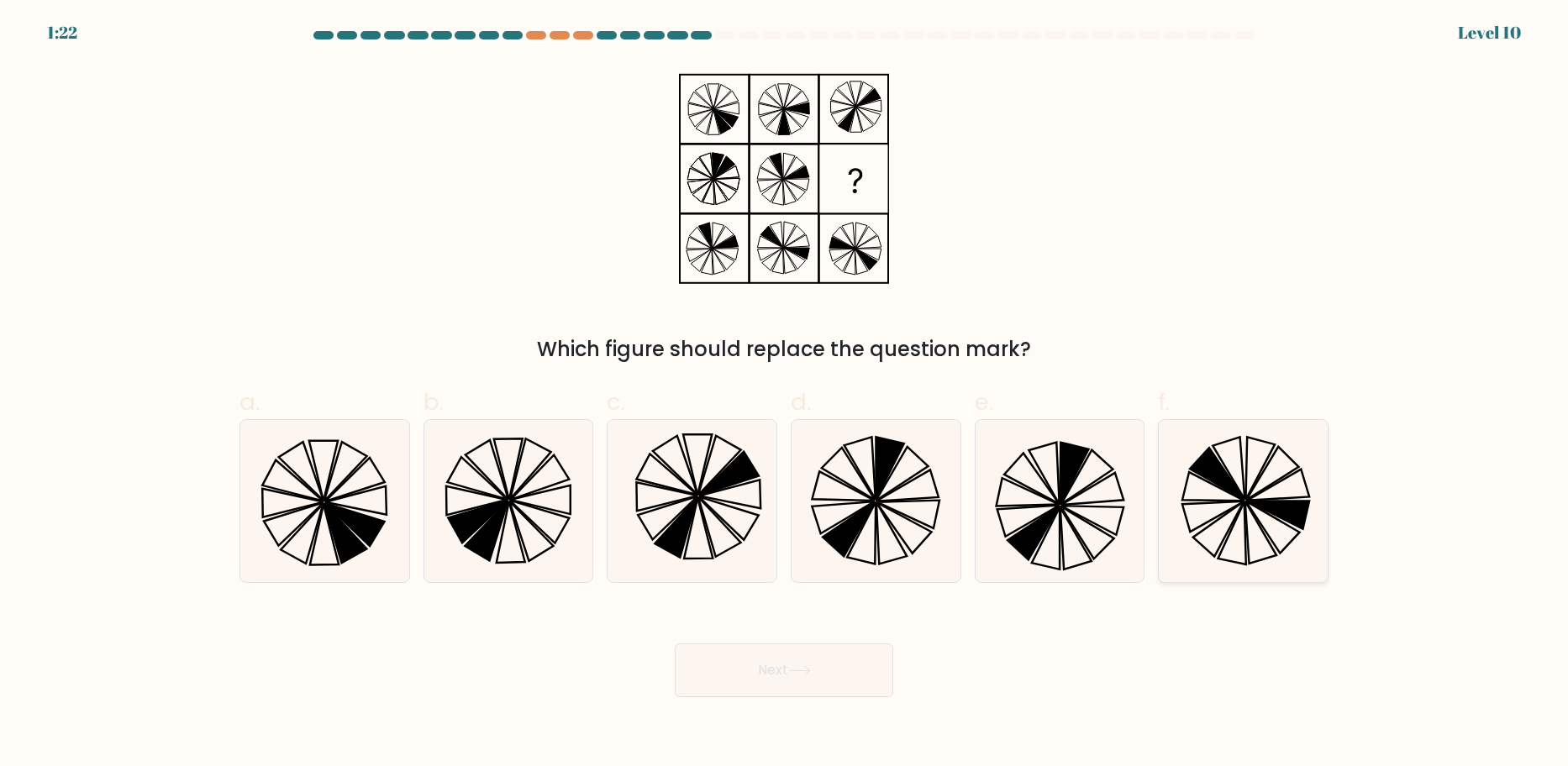 click at bounding box center [1217, 474] 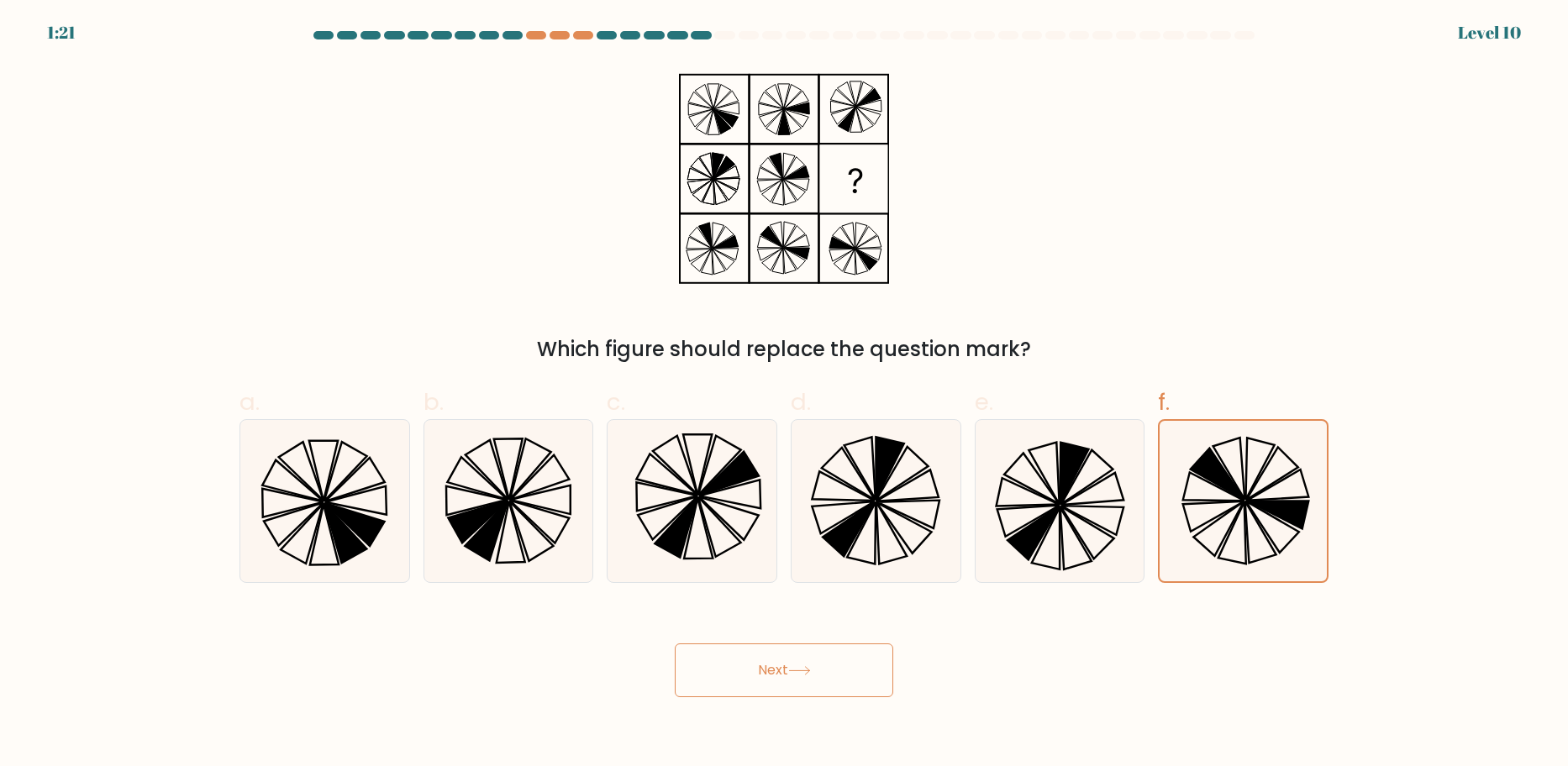 click on "Next" at bounding box center [784, 670] 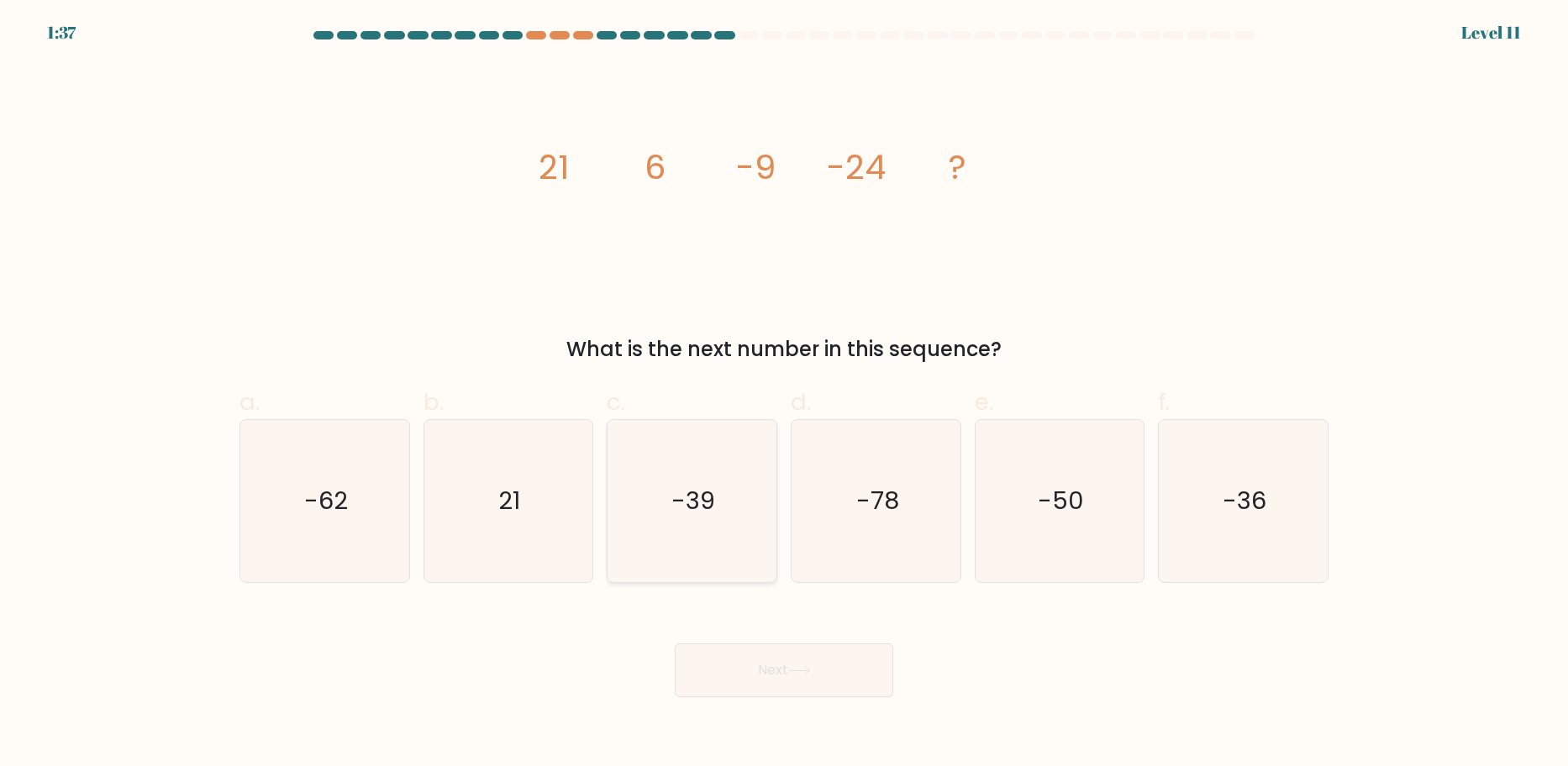 click on "-39" at bounding box center [692, 501] 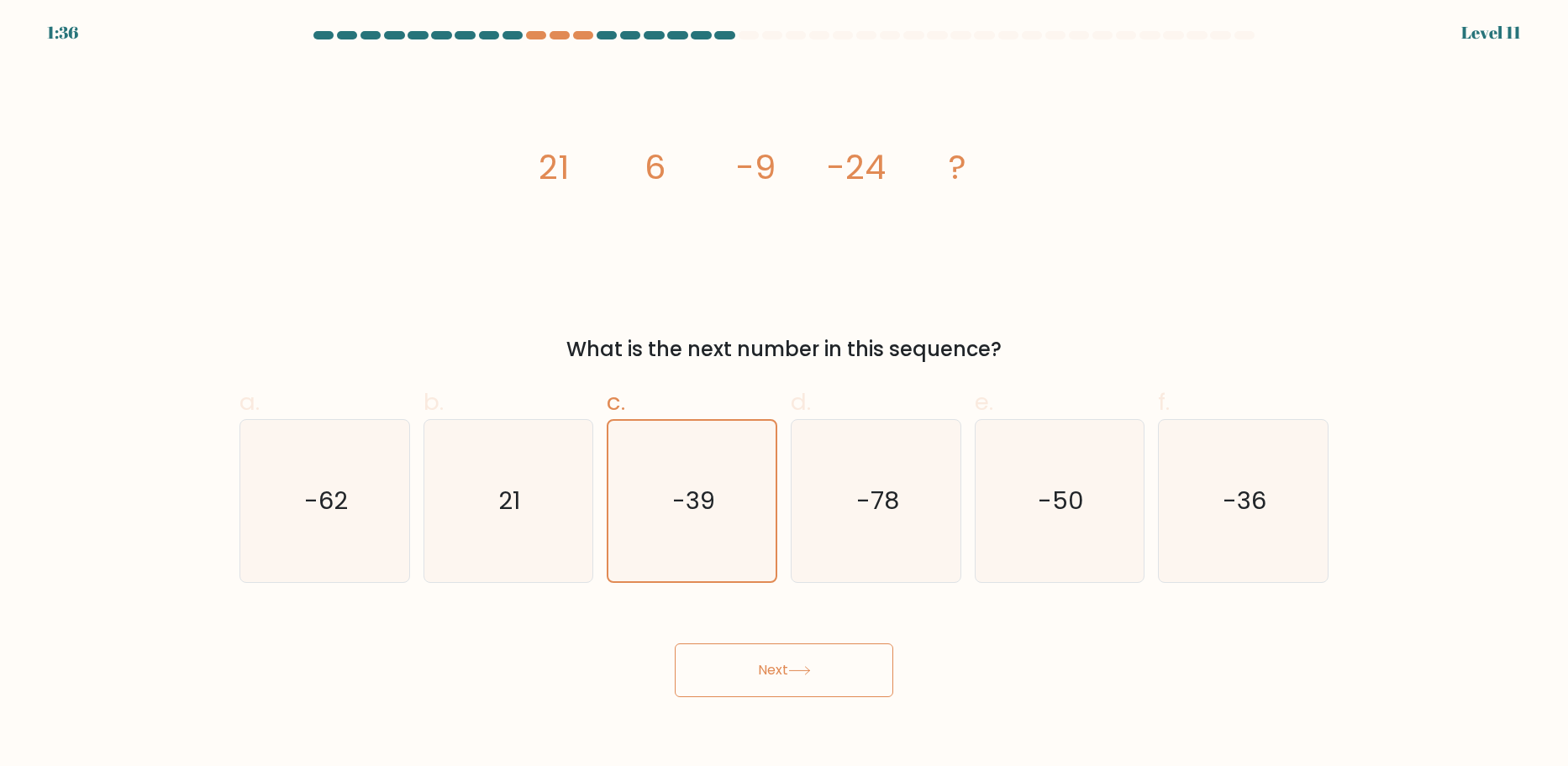click on "Next" at bounding box center (784, 670) 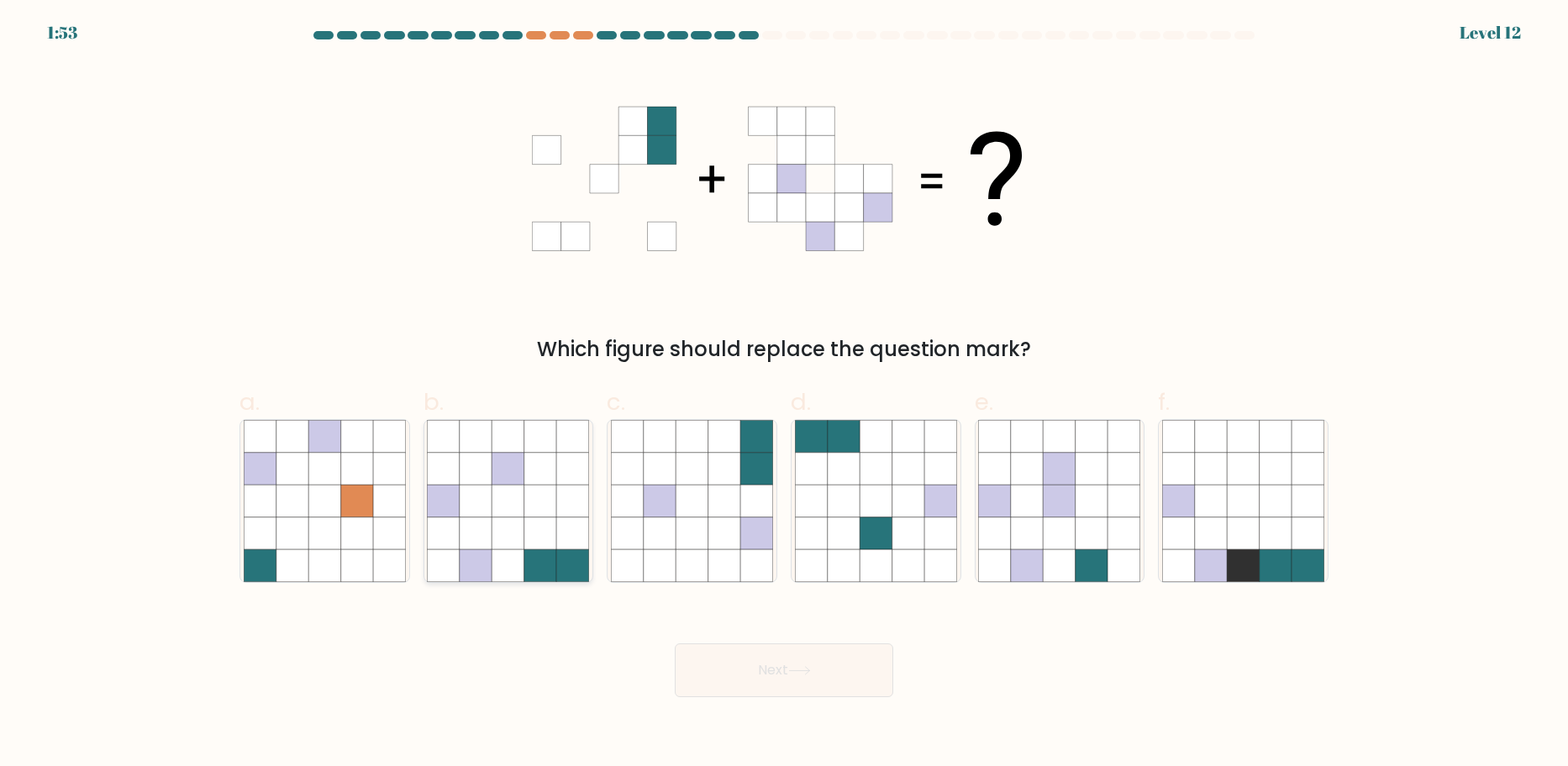 click at bounding box center (444, 533) 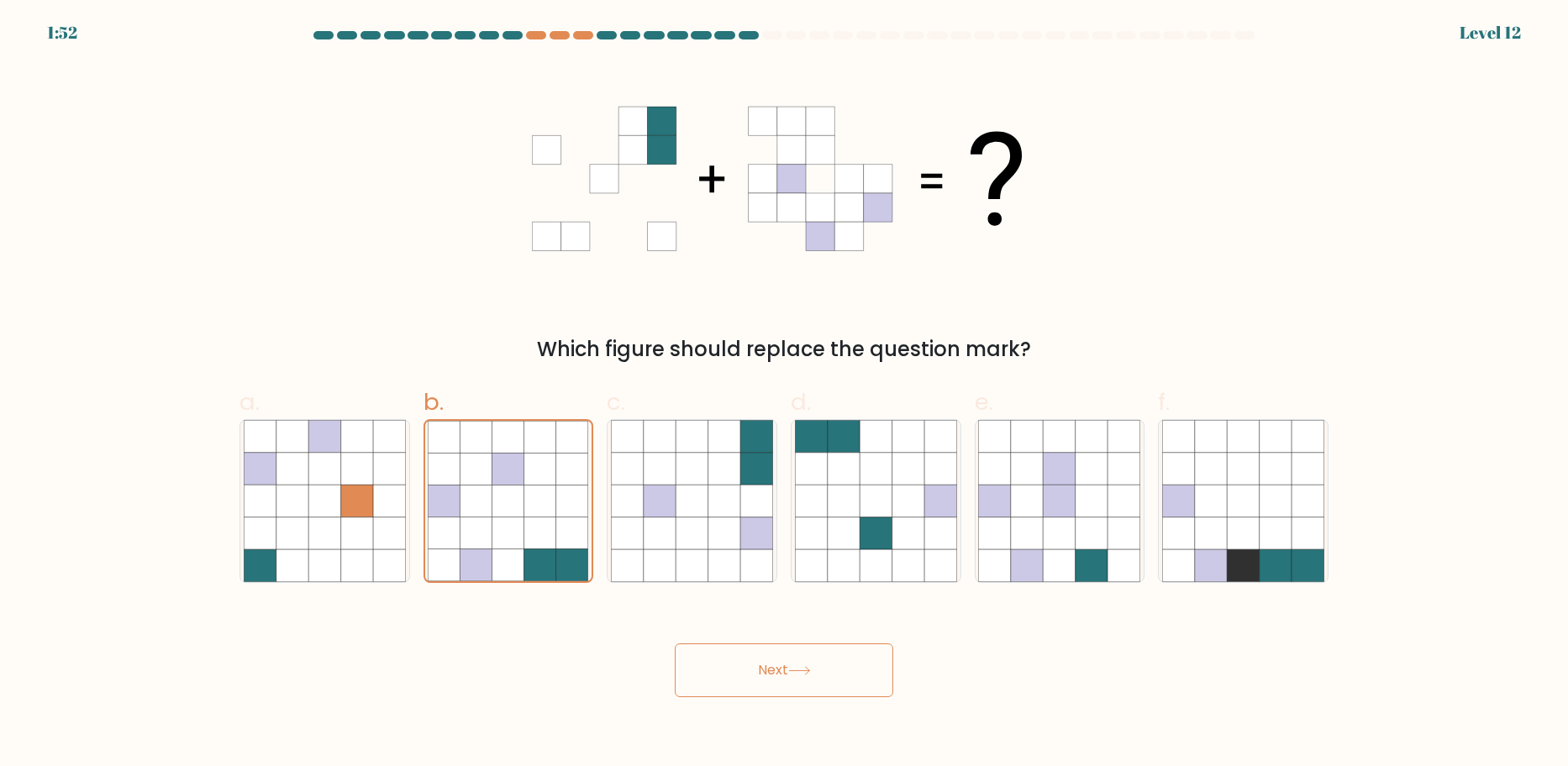click on "Next" at bounding box center (784, 670) 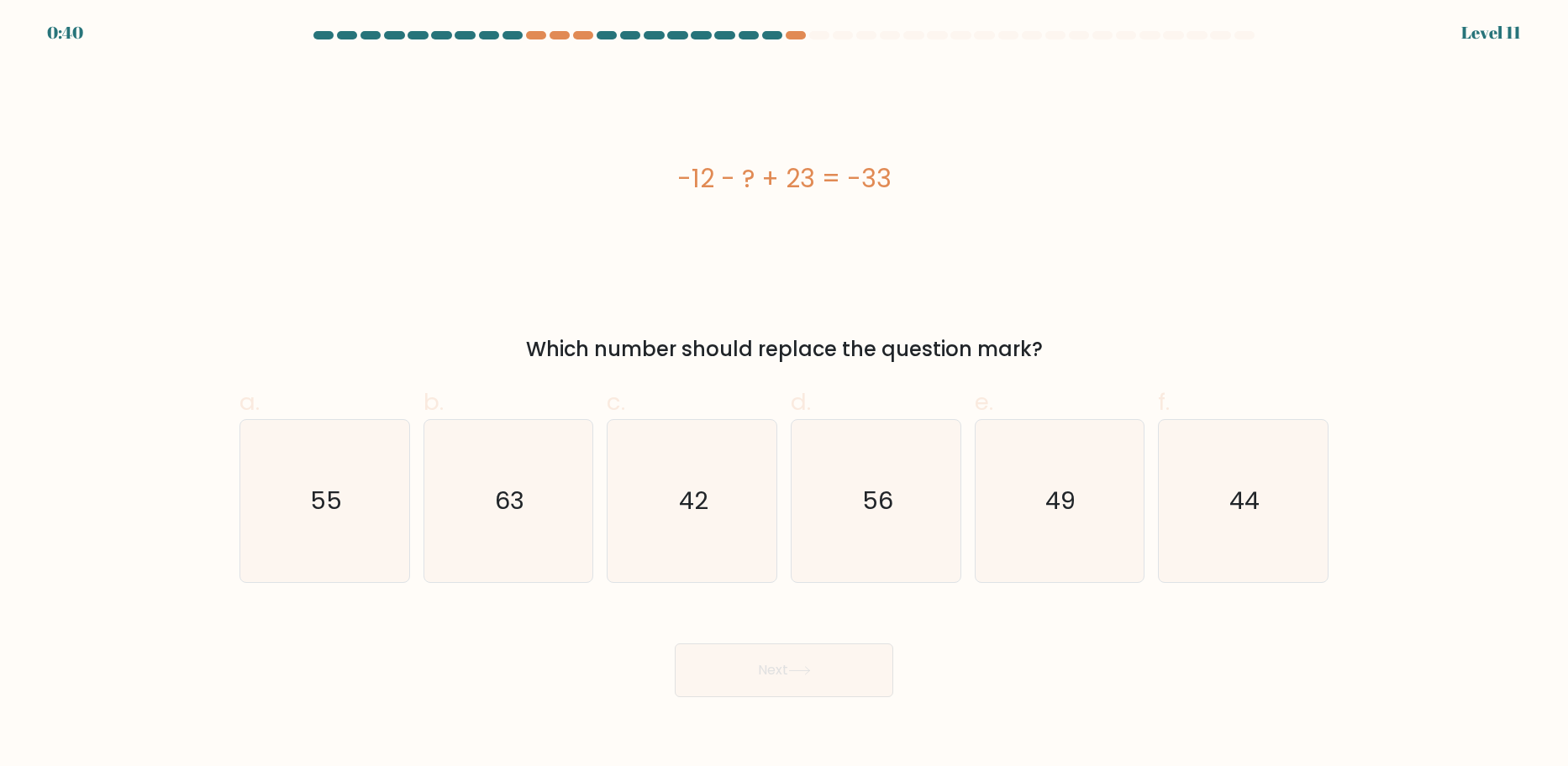 scroll, scrollTop: 0, scrollLeft: 0, axis: both 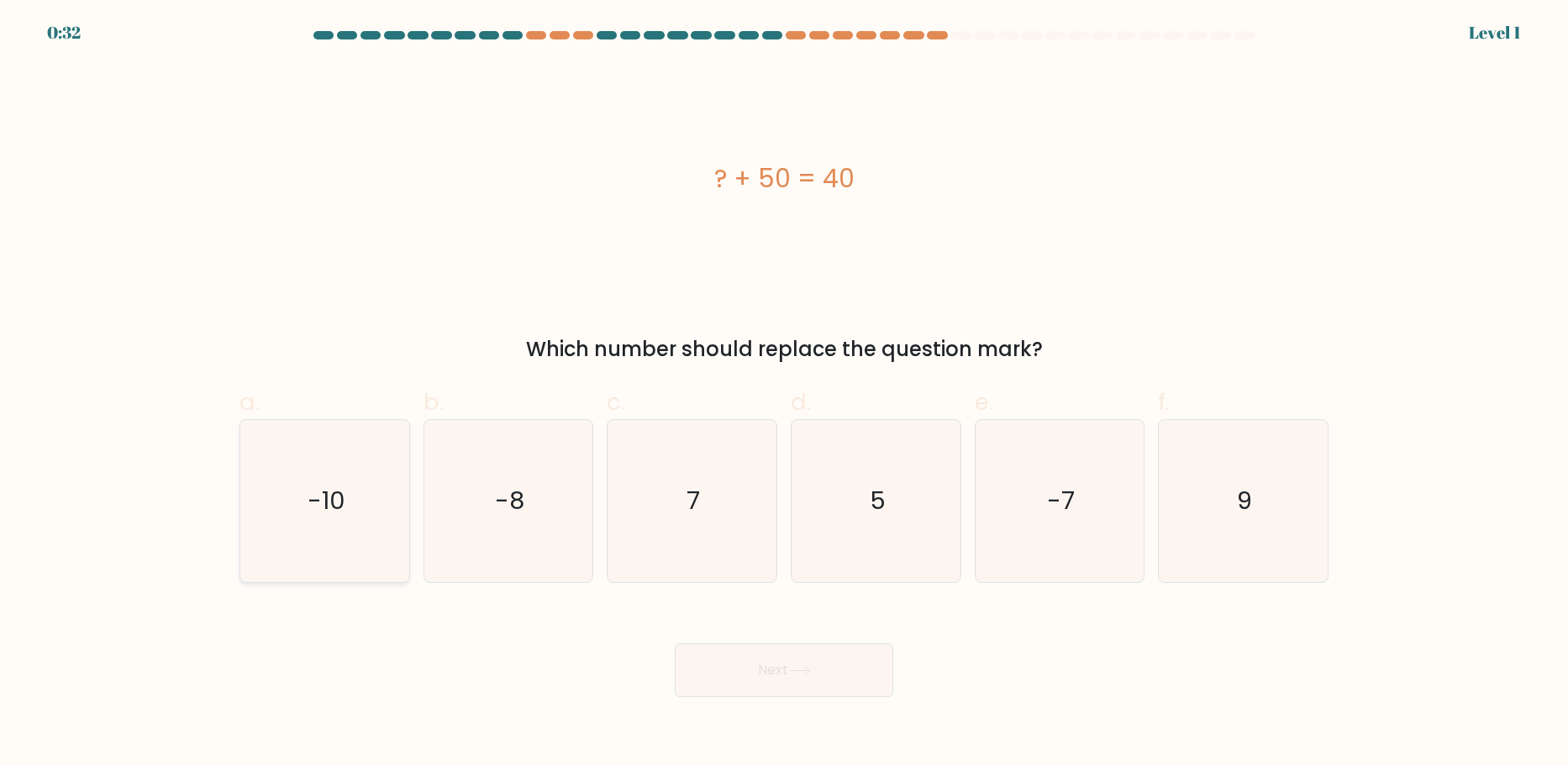 click on "-10" at bounding box center [324, 501] 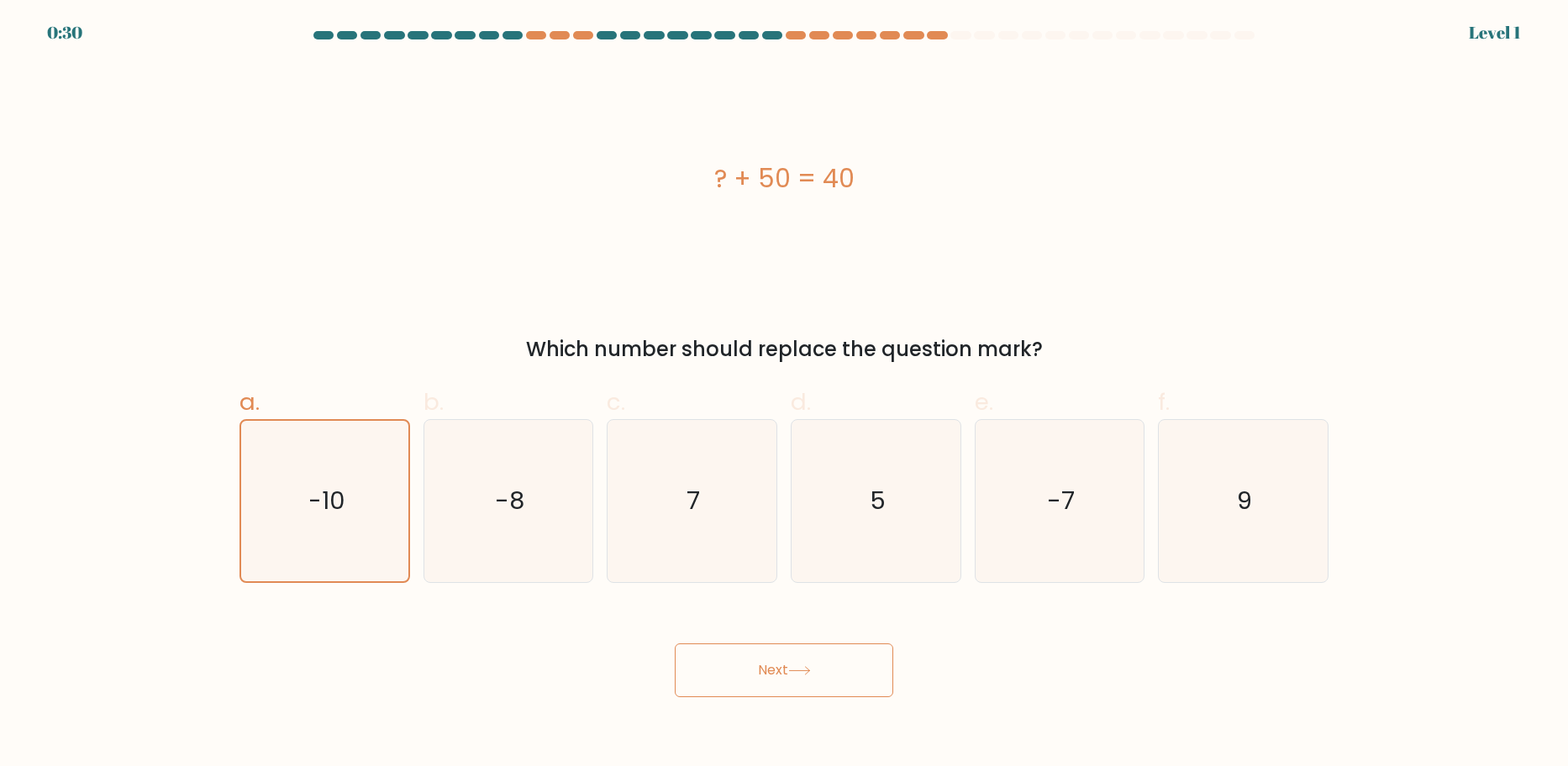click on "Next" at bounding box center (784, 670) 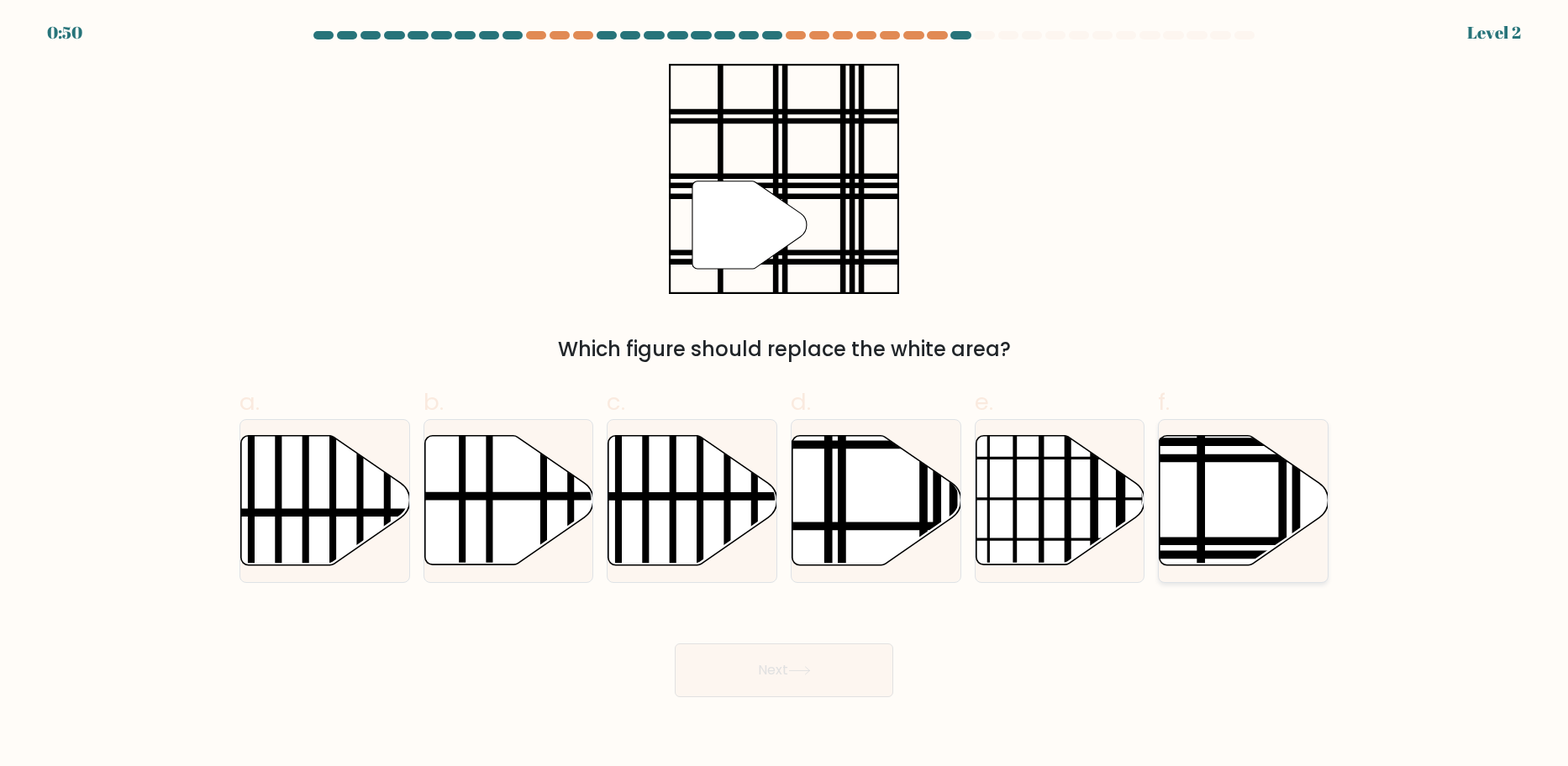 click at bounding box center [1243, 501] 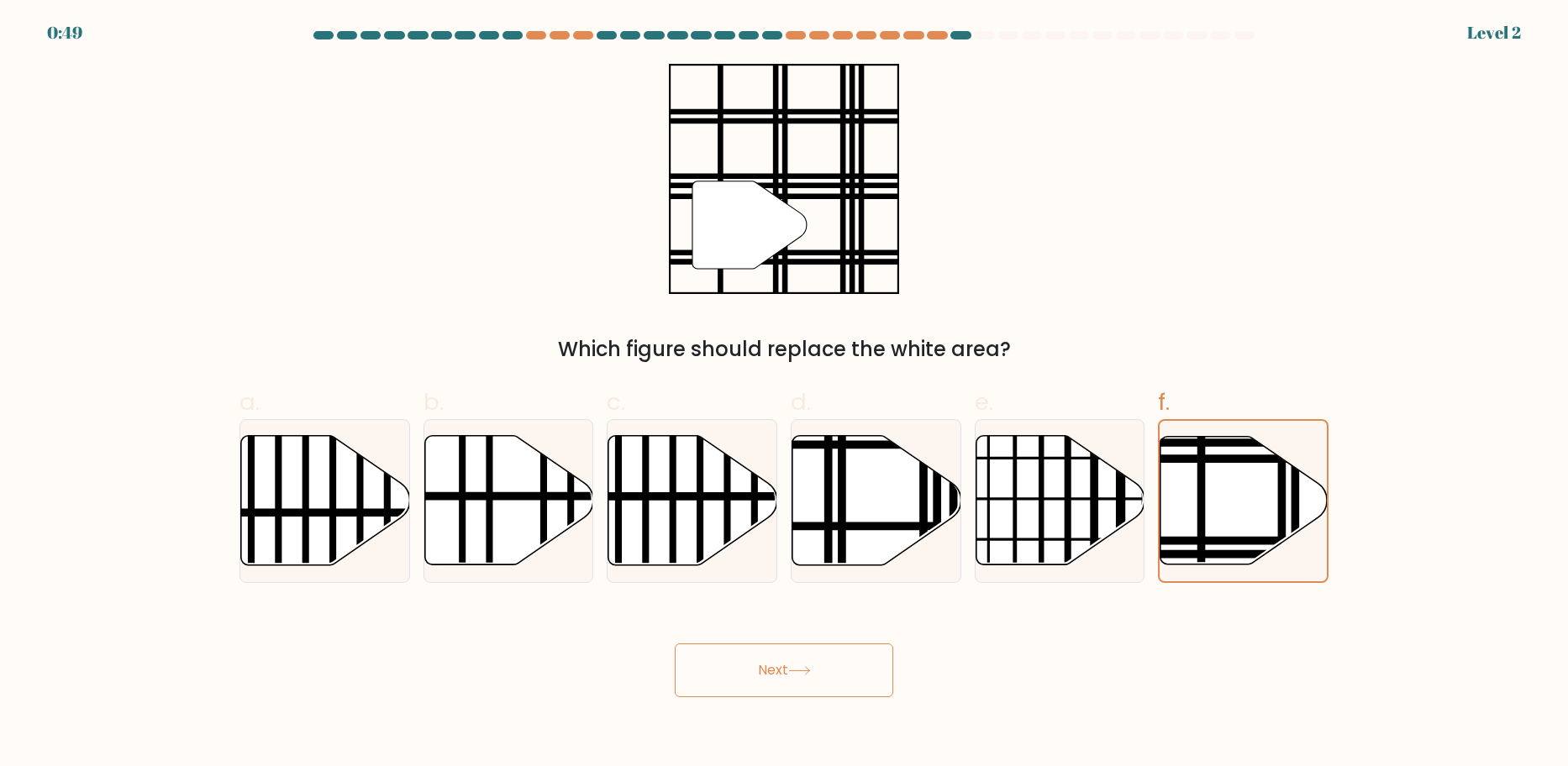 click on "Next" at bounding box center [784, 670] 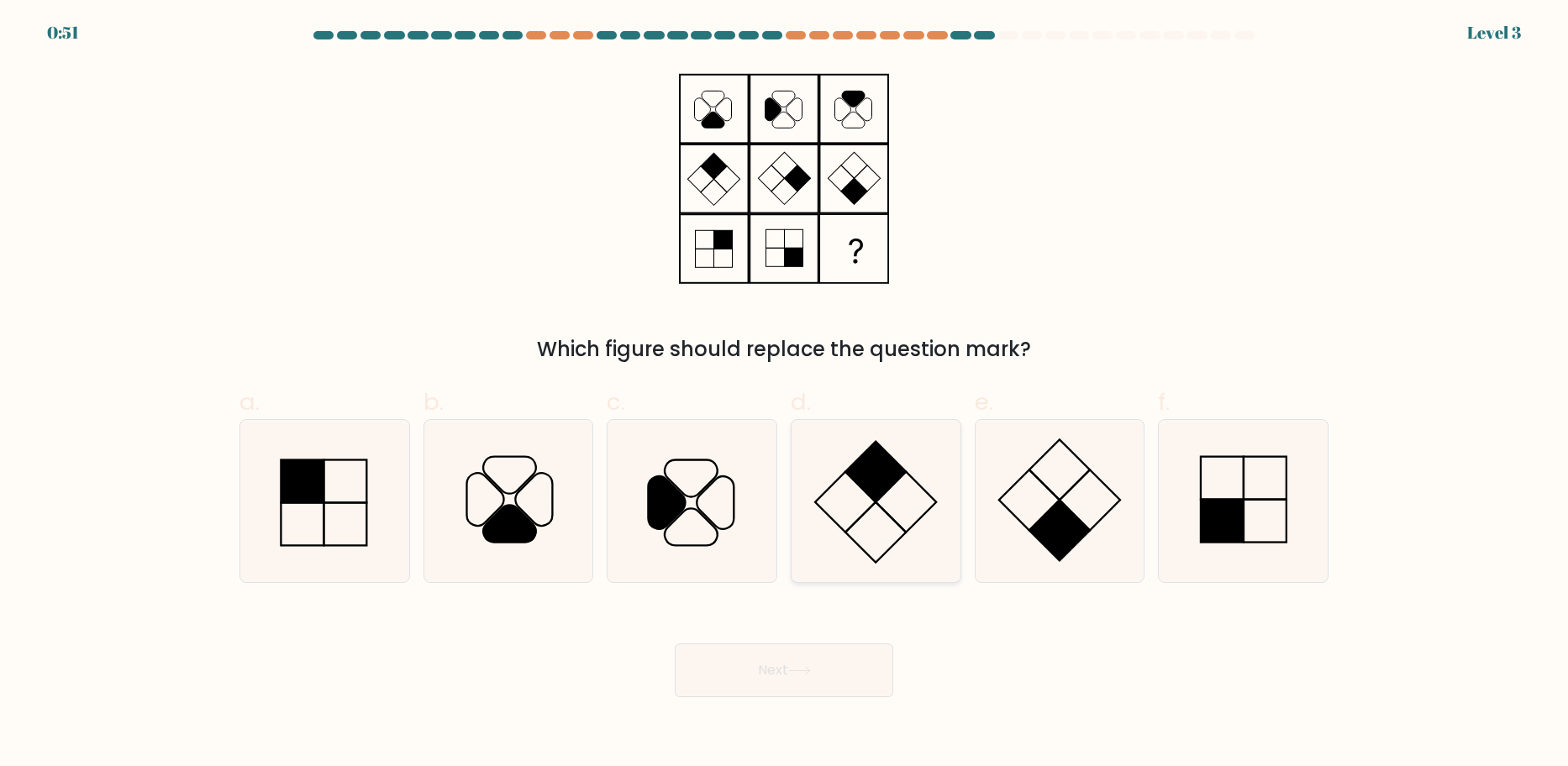 click at bounding box center (876, 501) 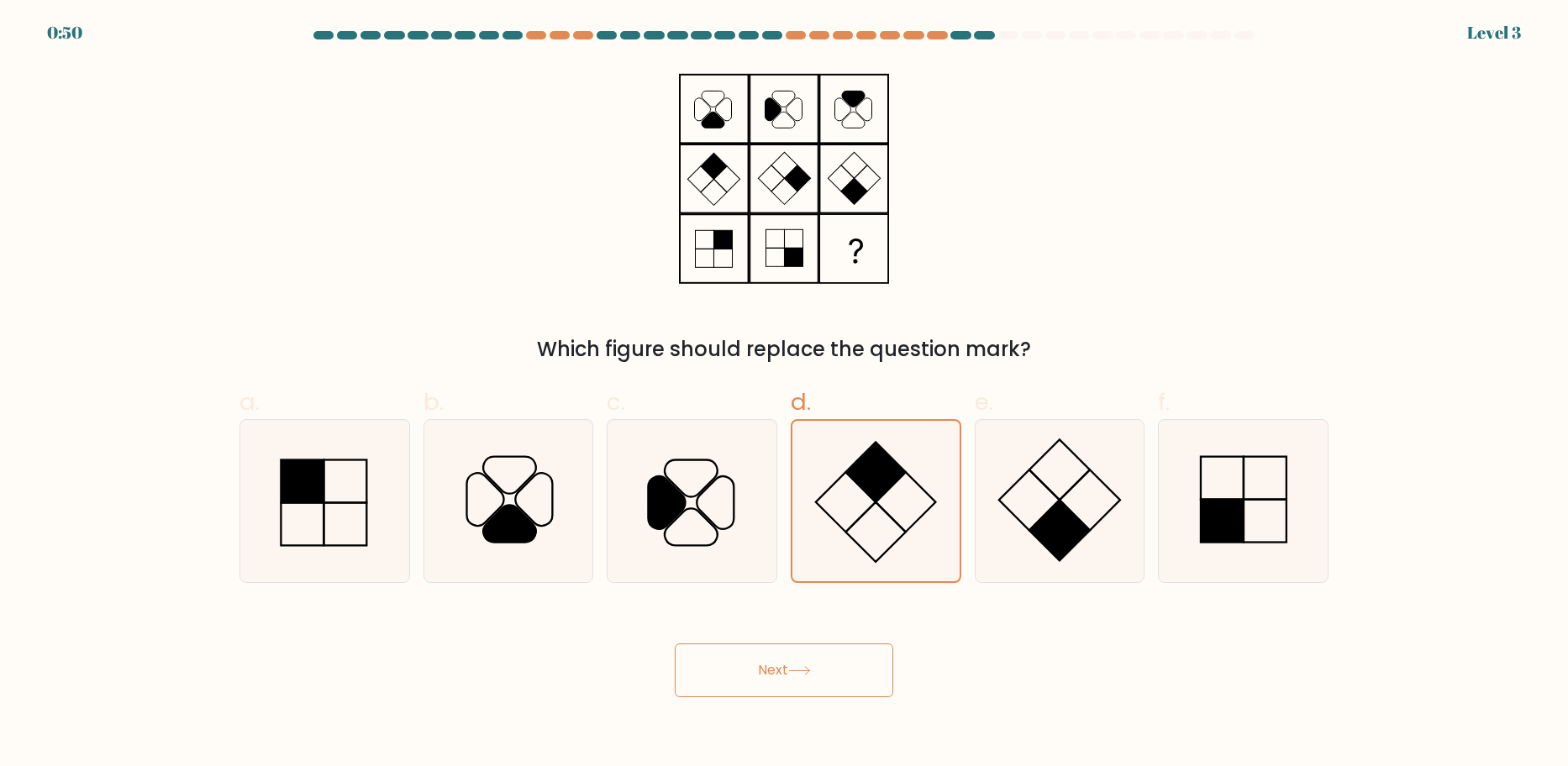 click on "Next" at bounding box center [784, 670] 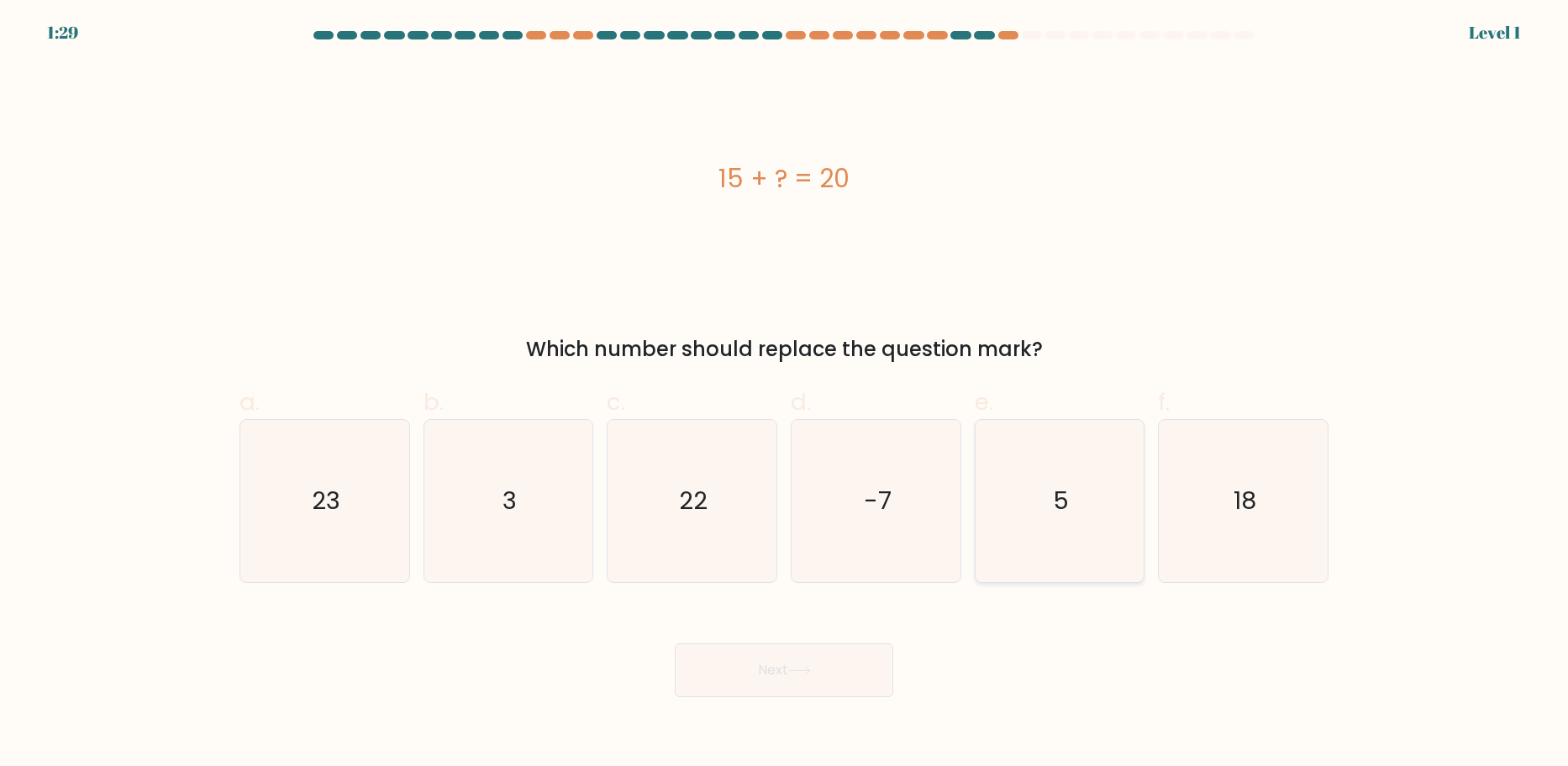 drag, startPoint x: 1091, startPoint y: 532, endPoint x: 1071, endPoint y: 537, distance: 20.615528 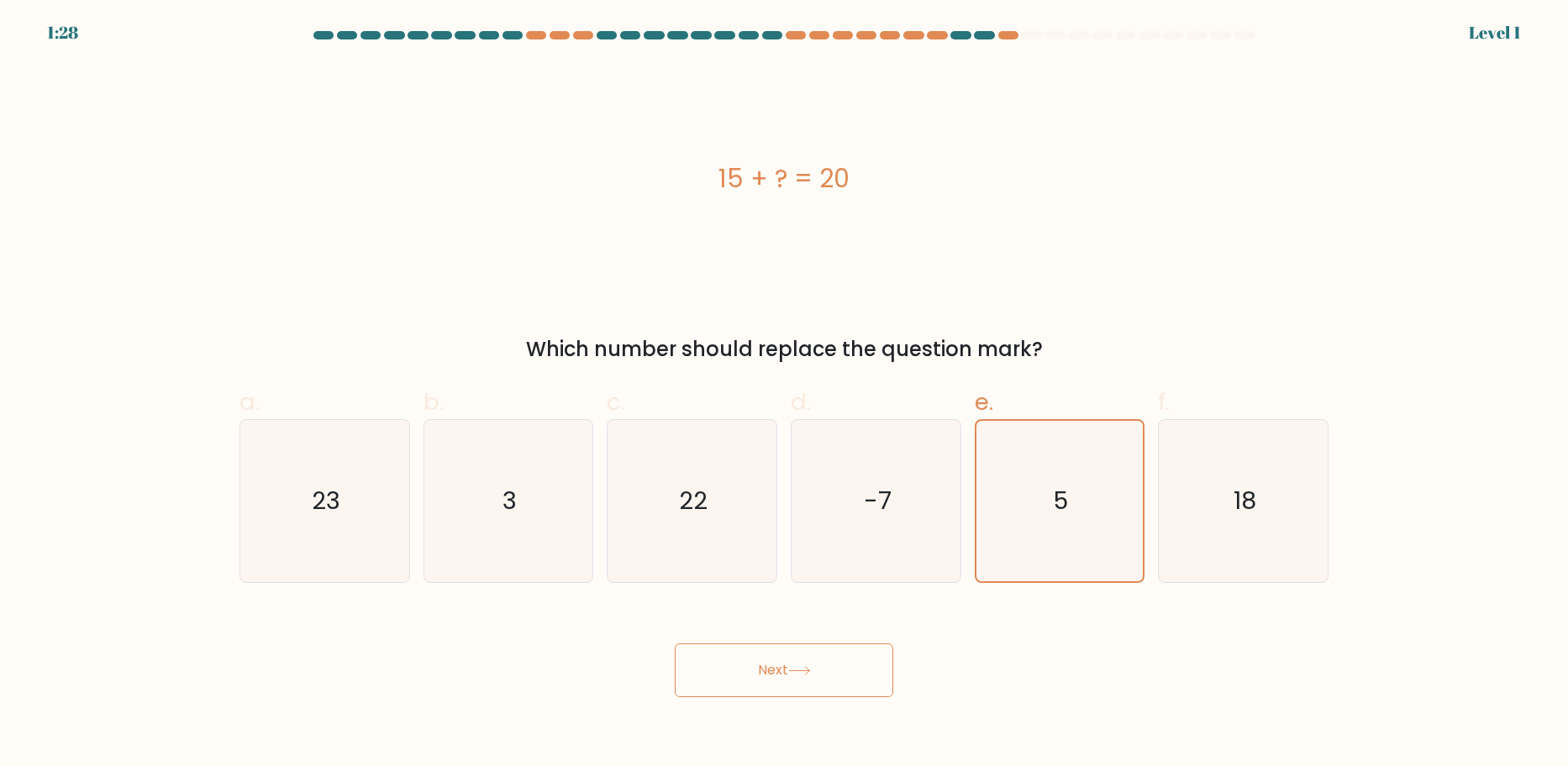 click on "Next" at bounding box center [784, 670] 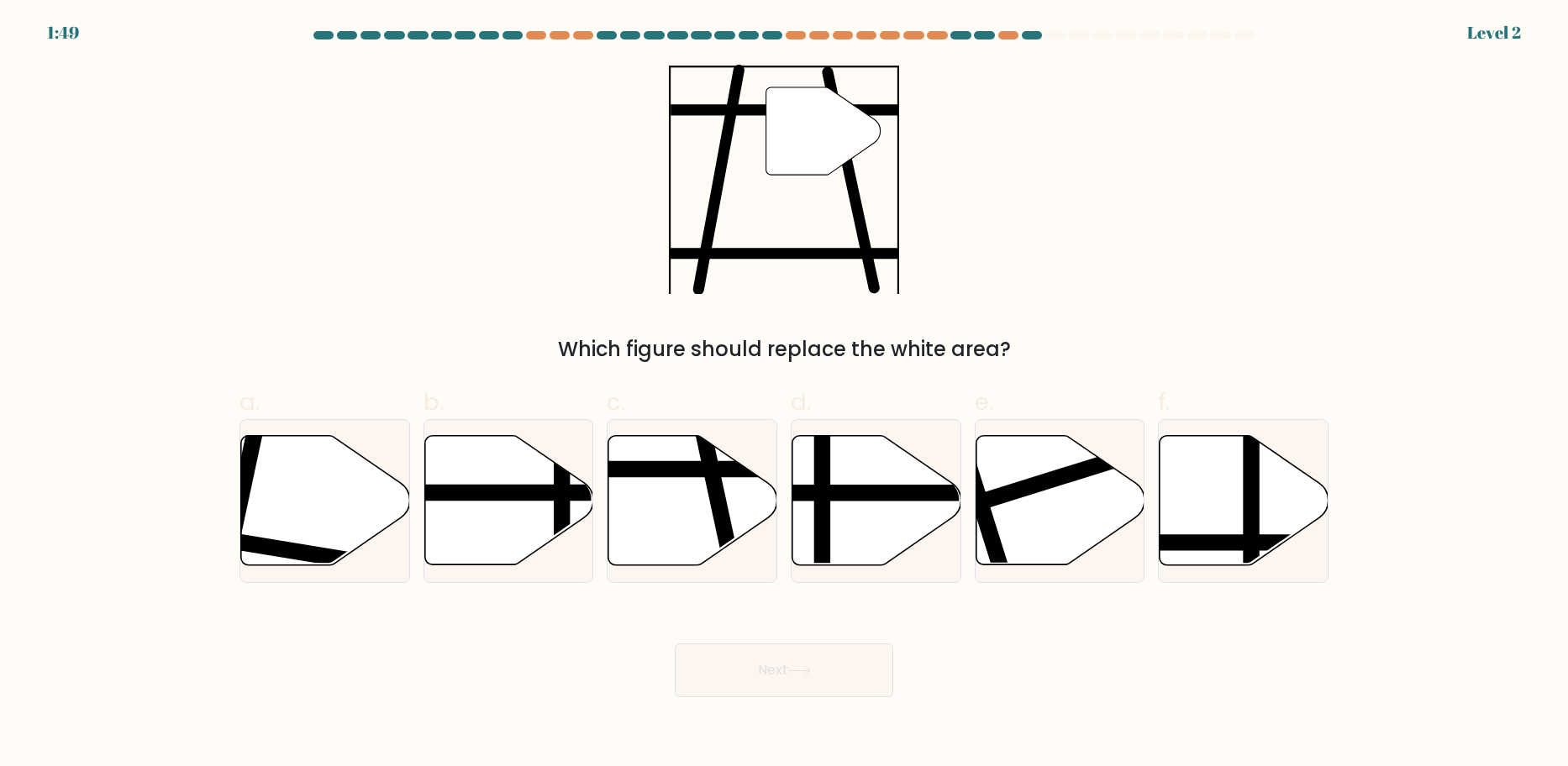 drag, startPoint x: 1010, startPoint y: 526, endPoint x: 581, endPoint y: 377, distance: 454.13875 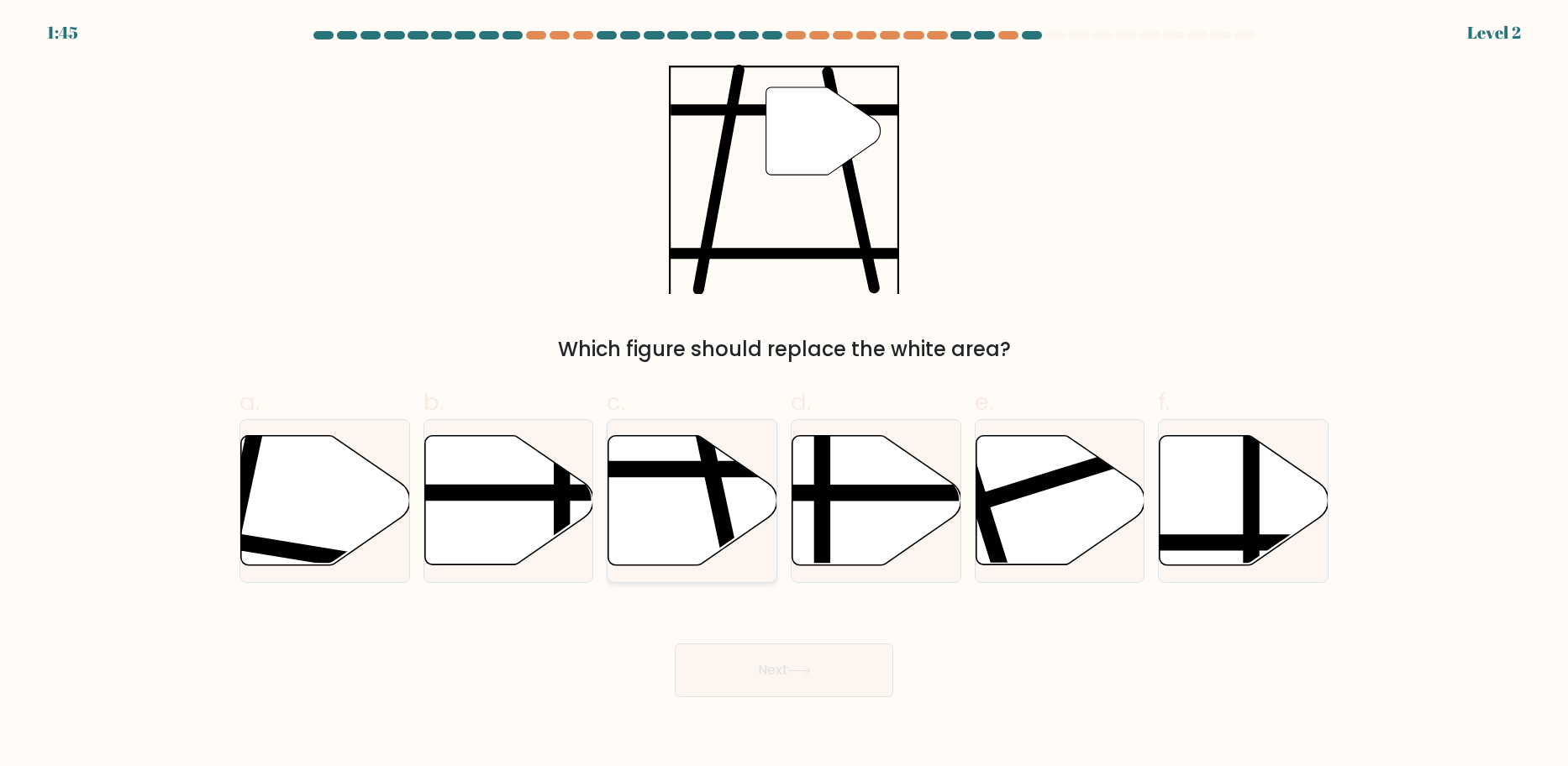 drag, startPoint x: 667, startPoint y: 475, endPoint x: 688, endPoint y: 487, distance: 24.186773 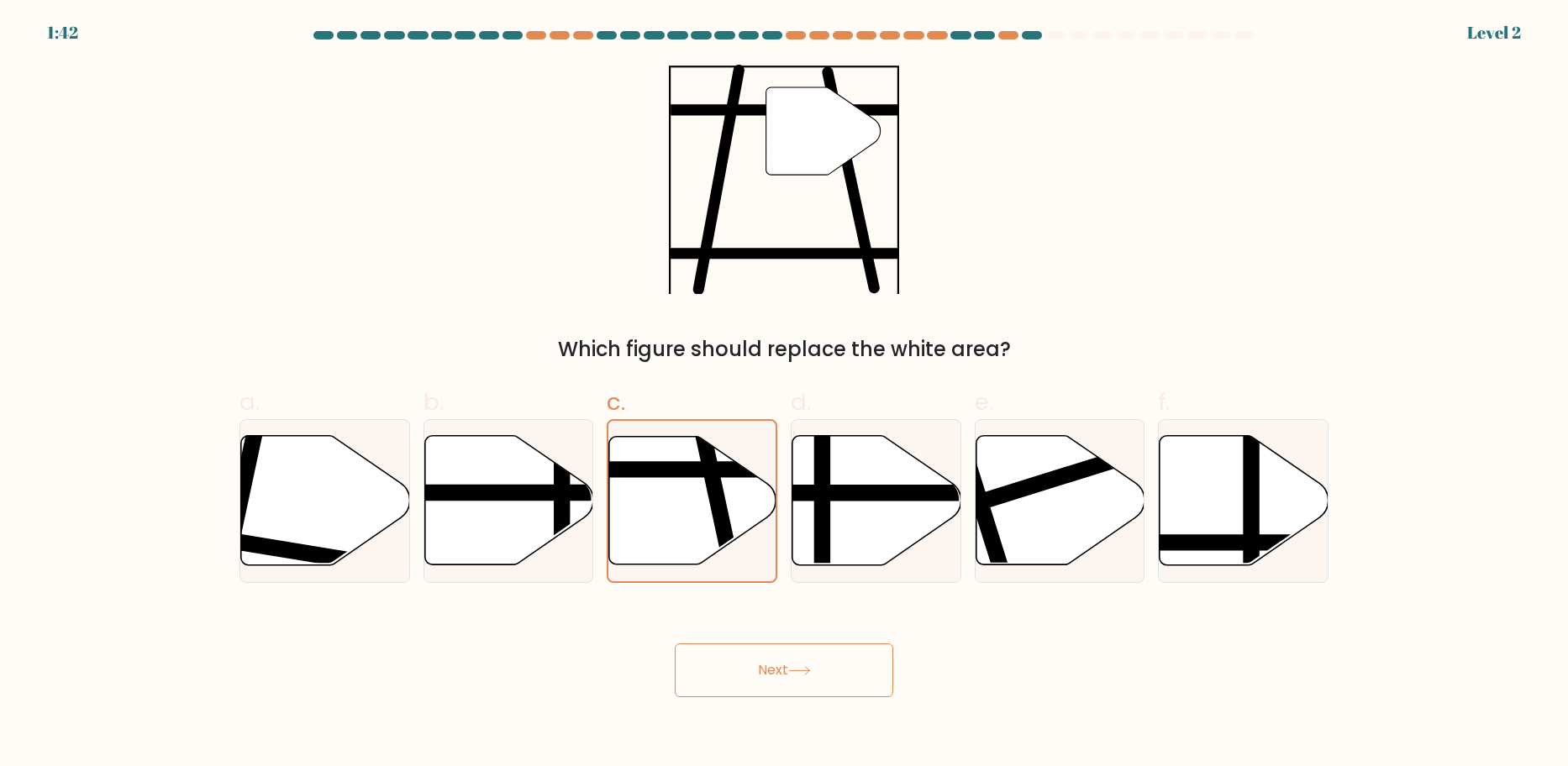 click on "Next" at bounding box center (784, 670) 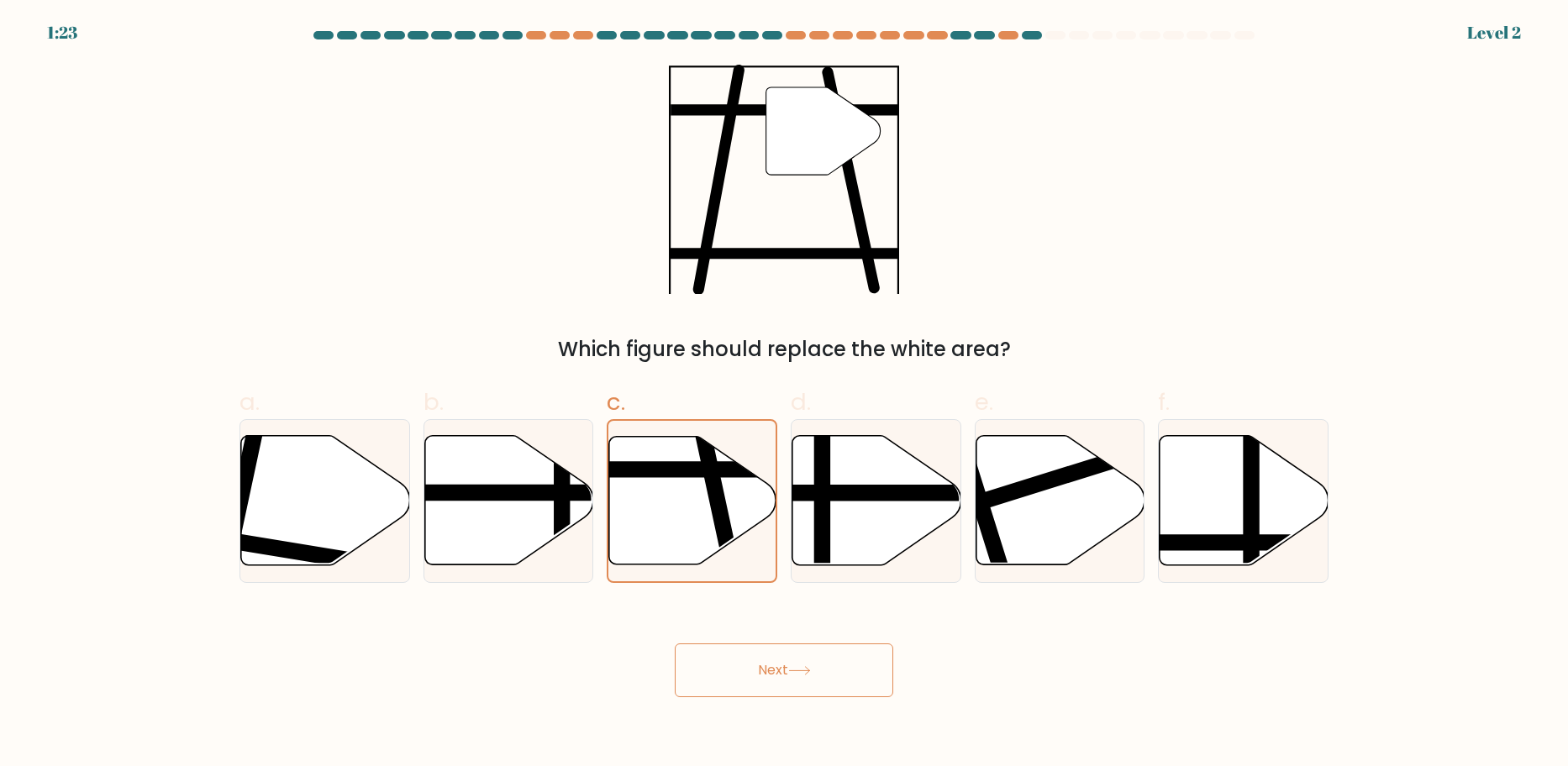 drag, startPoint x: 786, startPoint y: 637, endPoint x: 521, endPoint y: 370, distance: 376.1835 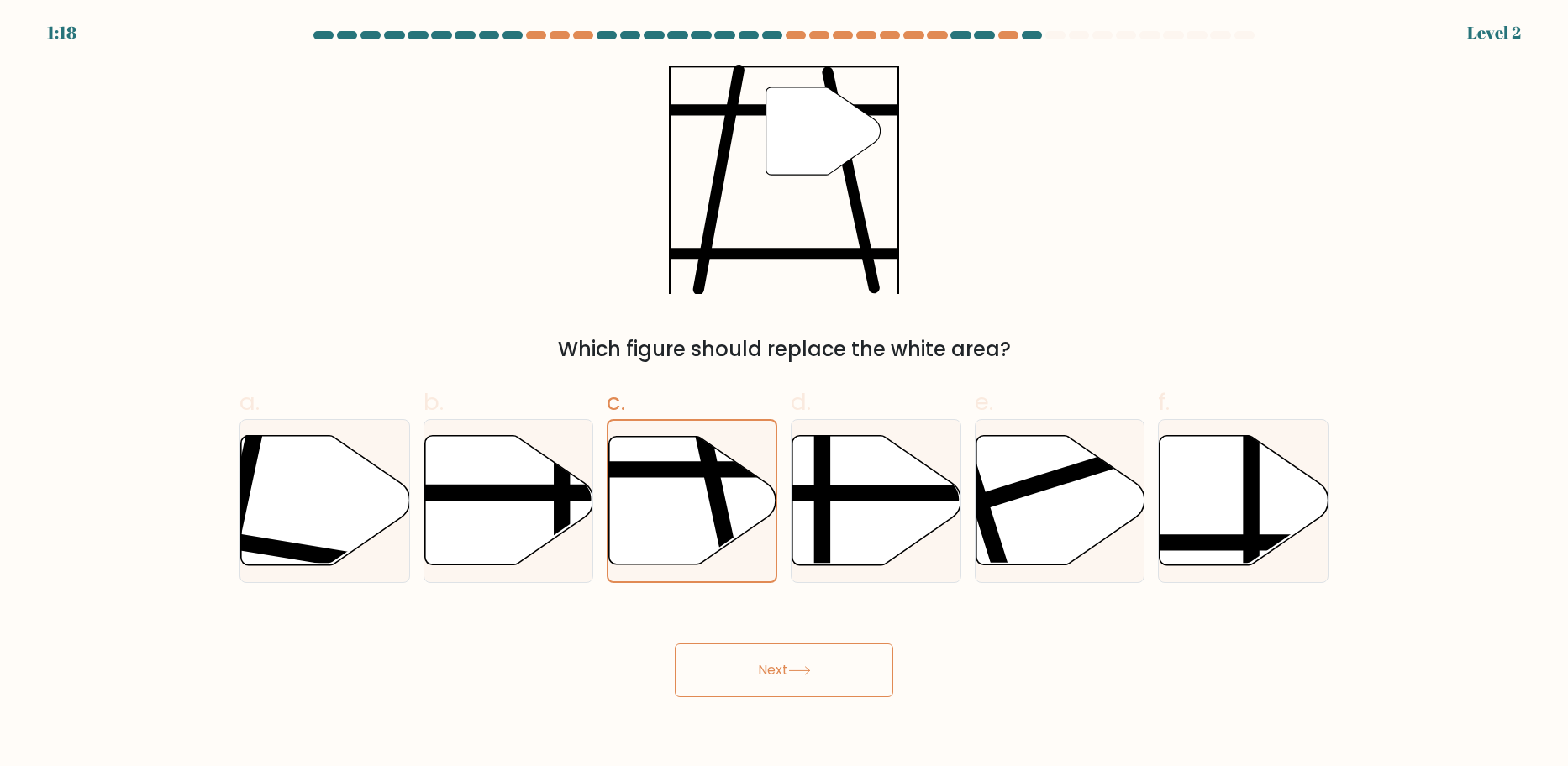 click on "Next" at bounding box center [784, 670] 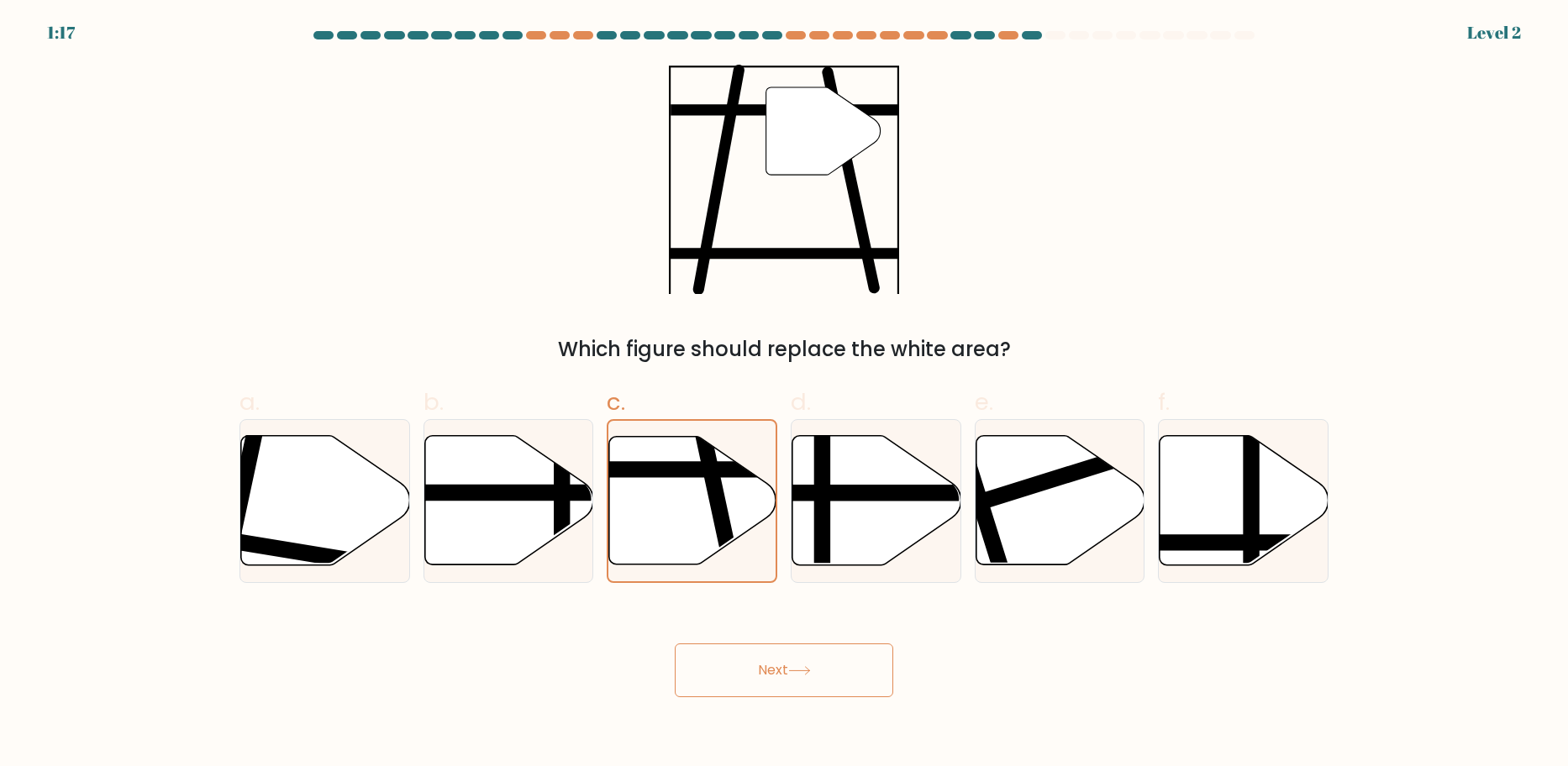 click on "Next" at bounding box center (784, 670) 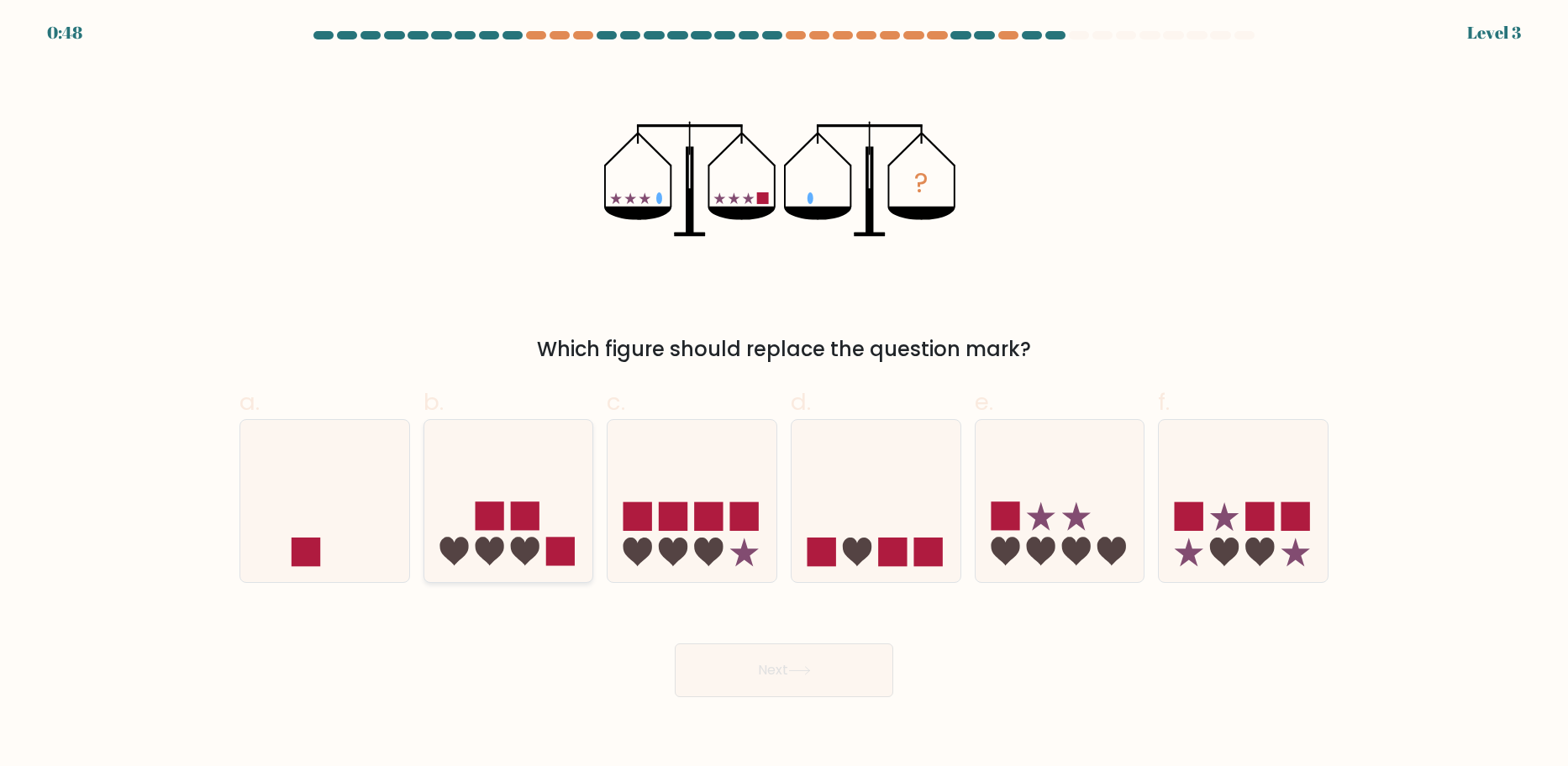 click at bounding box center (508, 501) 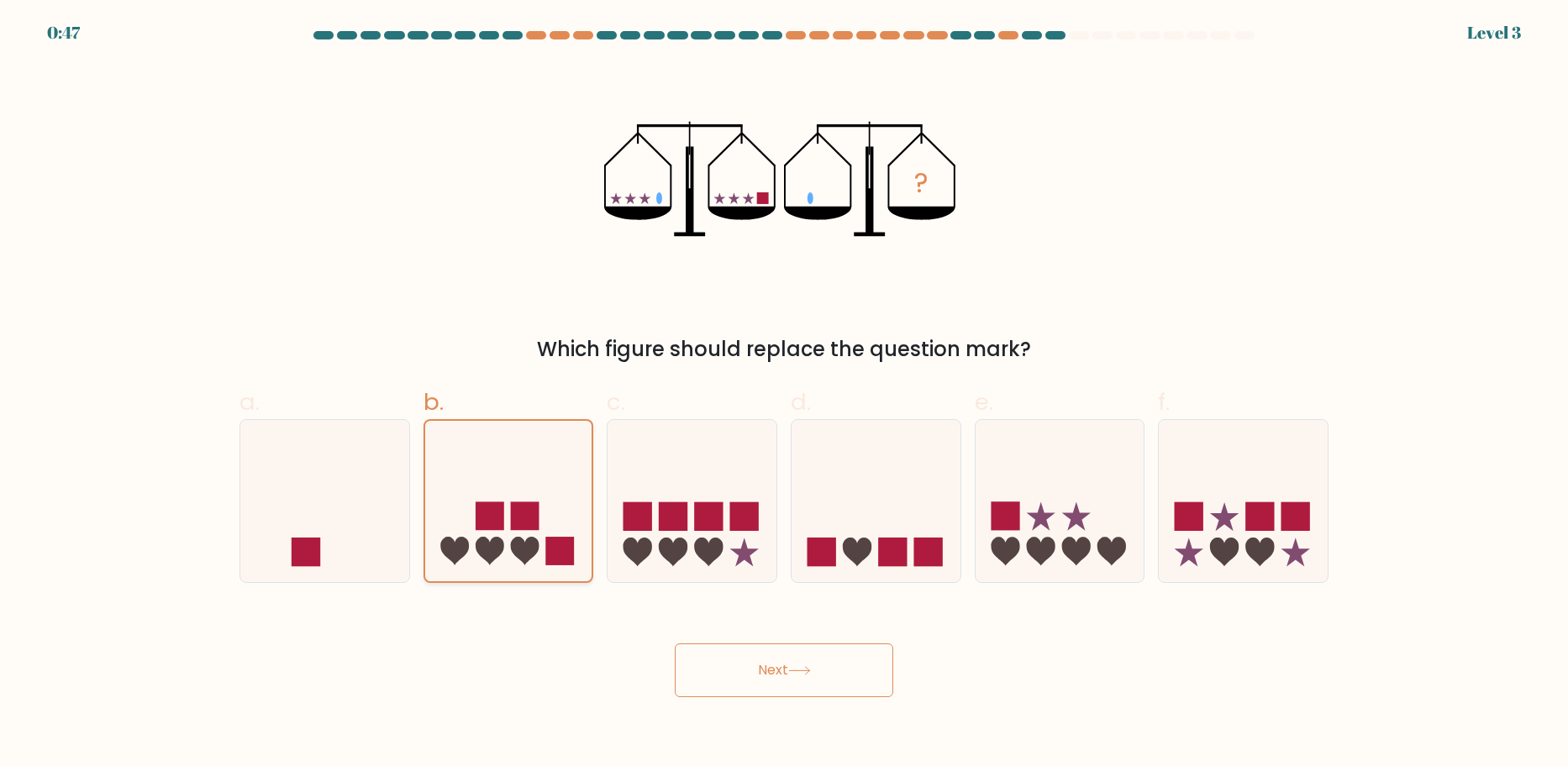 drag, startPoint x: 361, startPoint y: 501, endPoint x: 431, endPoint y: 513, distance: 71.02112 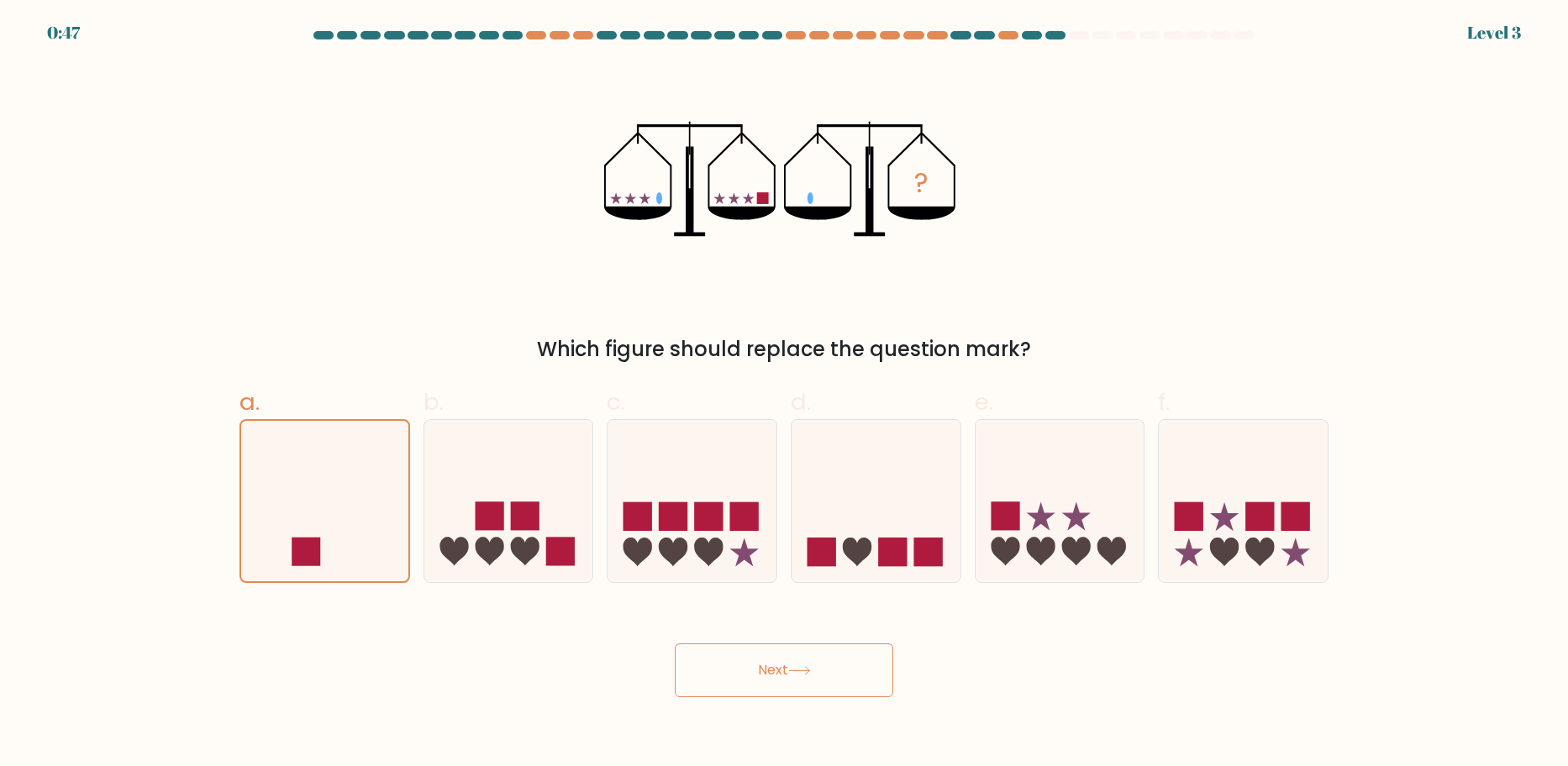 click on "Next" at bounding box center [784, 670] 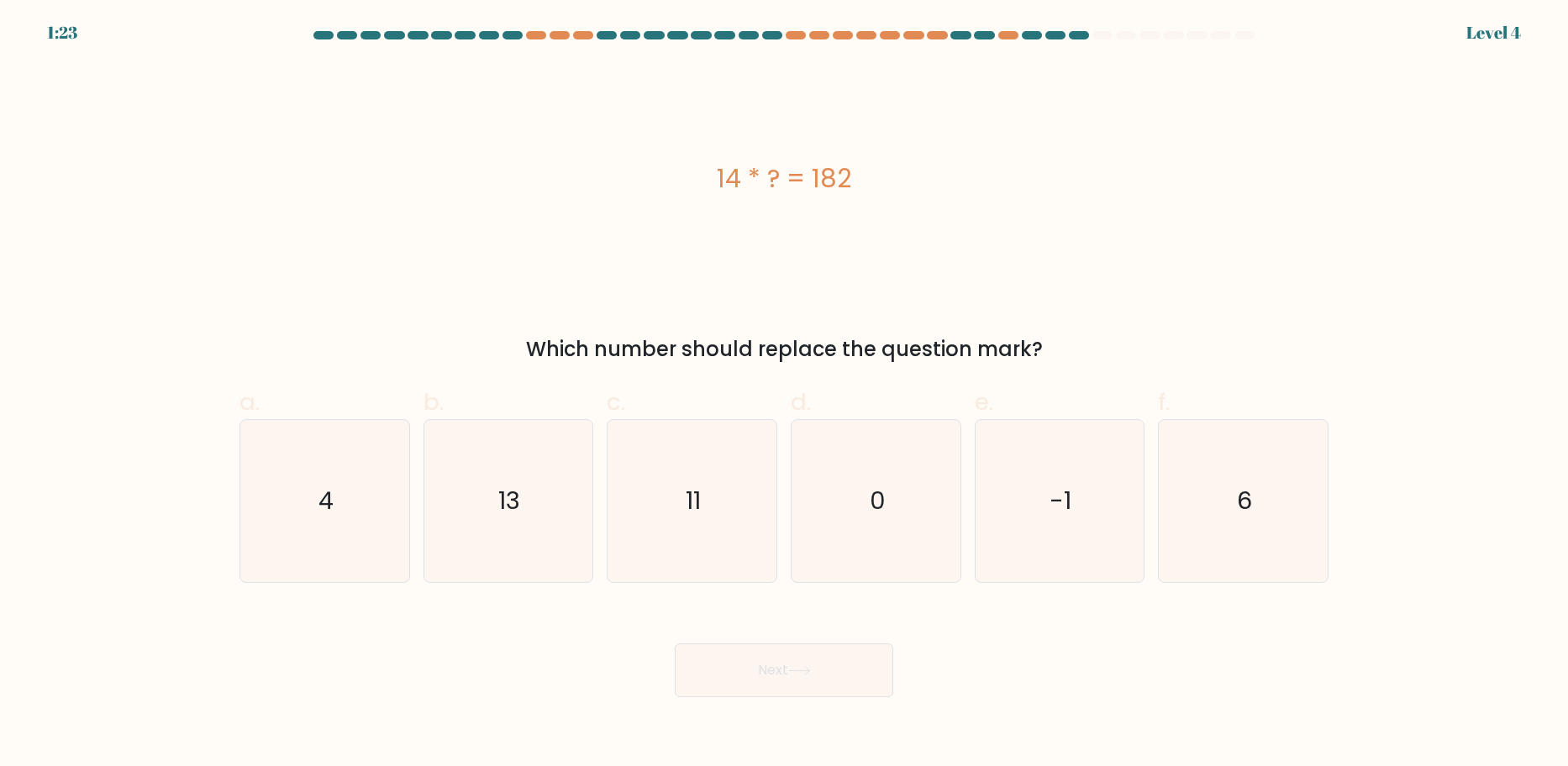 drag, startPoint x: 808, startPoint y: 485, endPoint x: 587, endPoint y: 307, distance: 283.7693 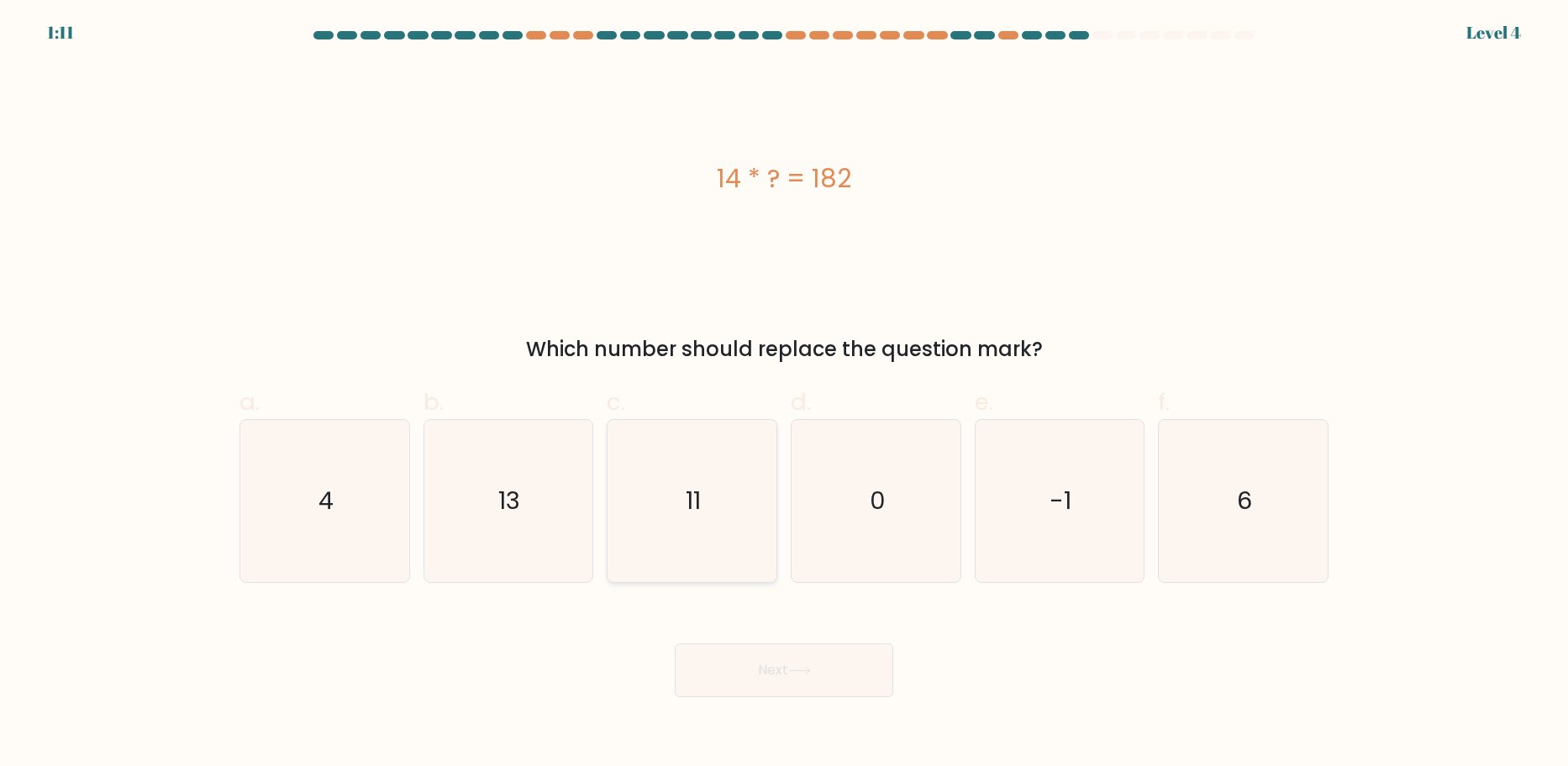 click on "11" at bounding box center [692, 501] 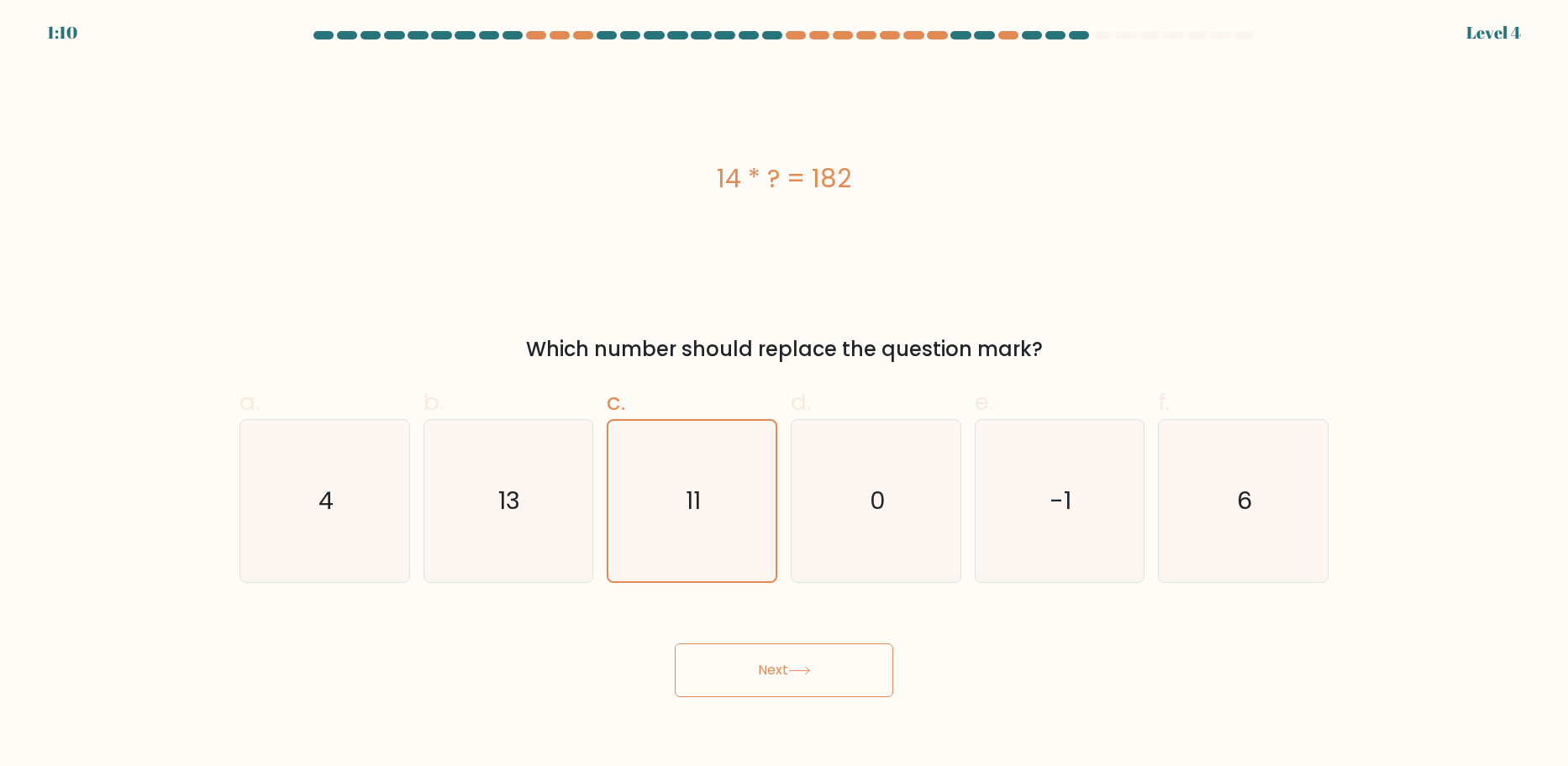 click on "1:10
Level 4
a." at bounding box center [784, 383] 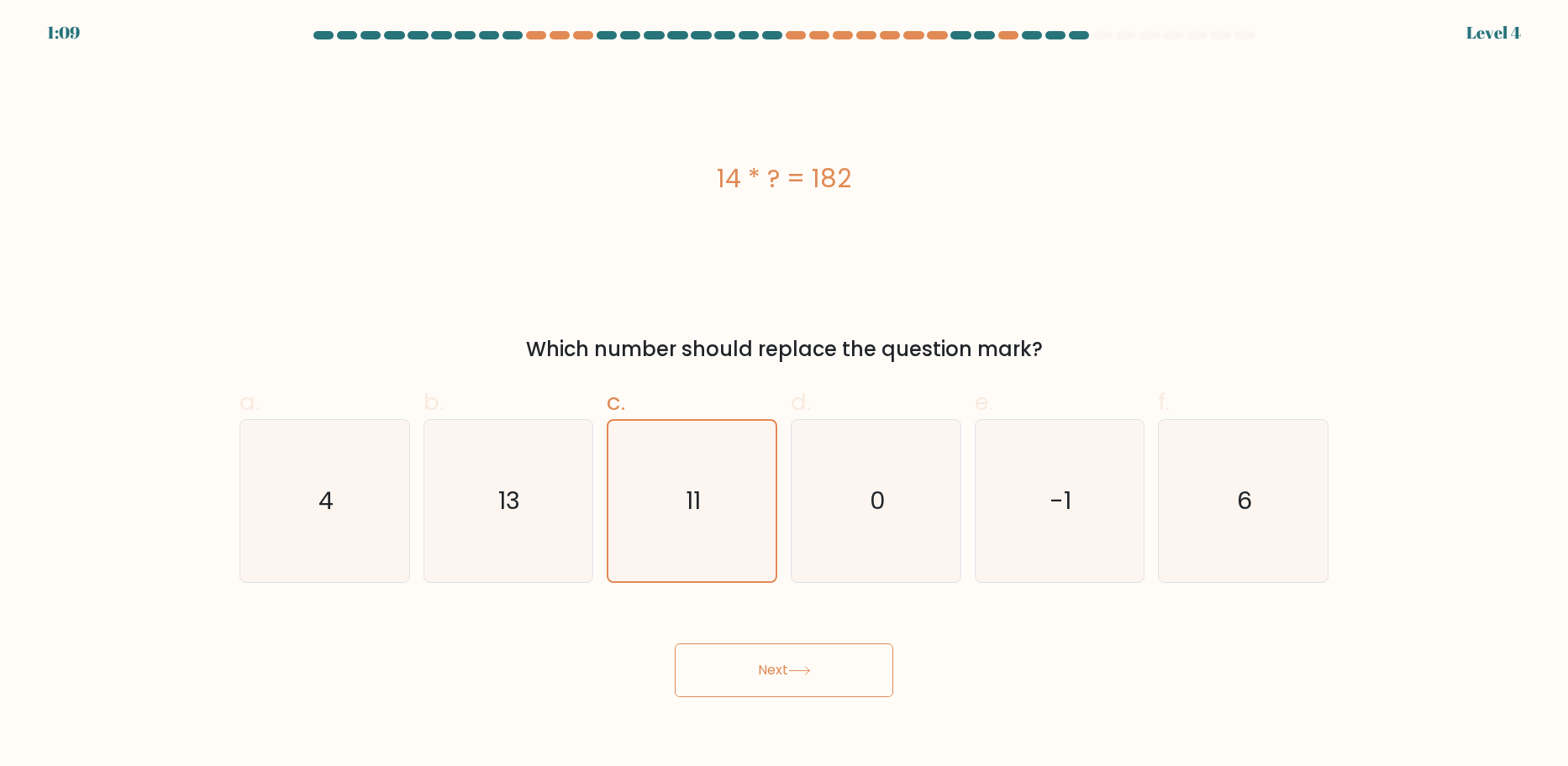click on "Next" at bounding box center [784, 670] 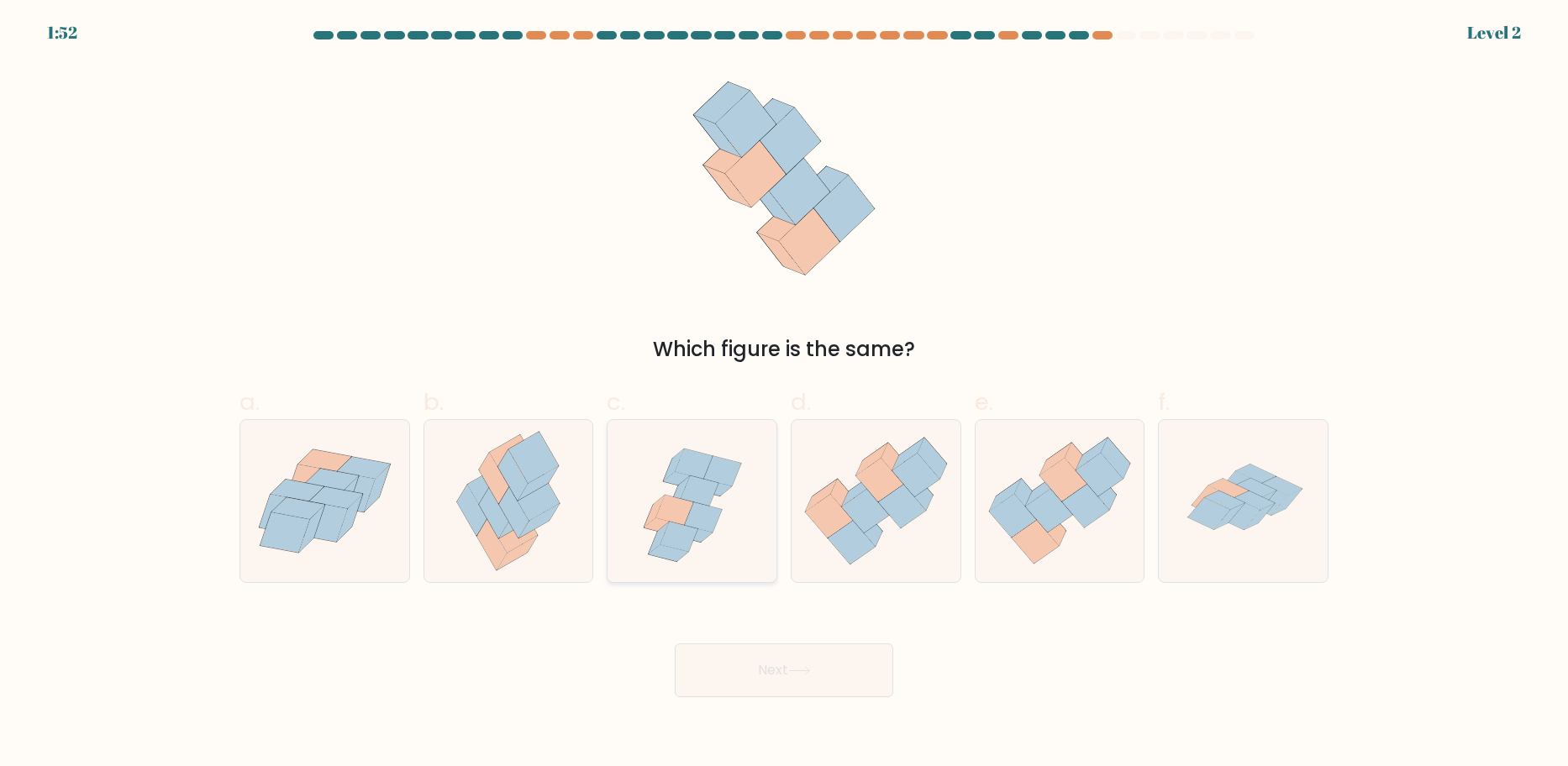 click at bounding box center (692, 501) 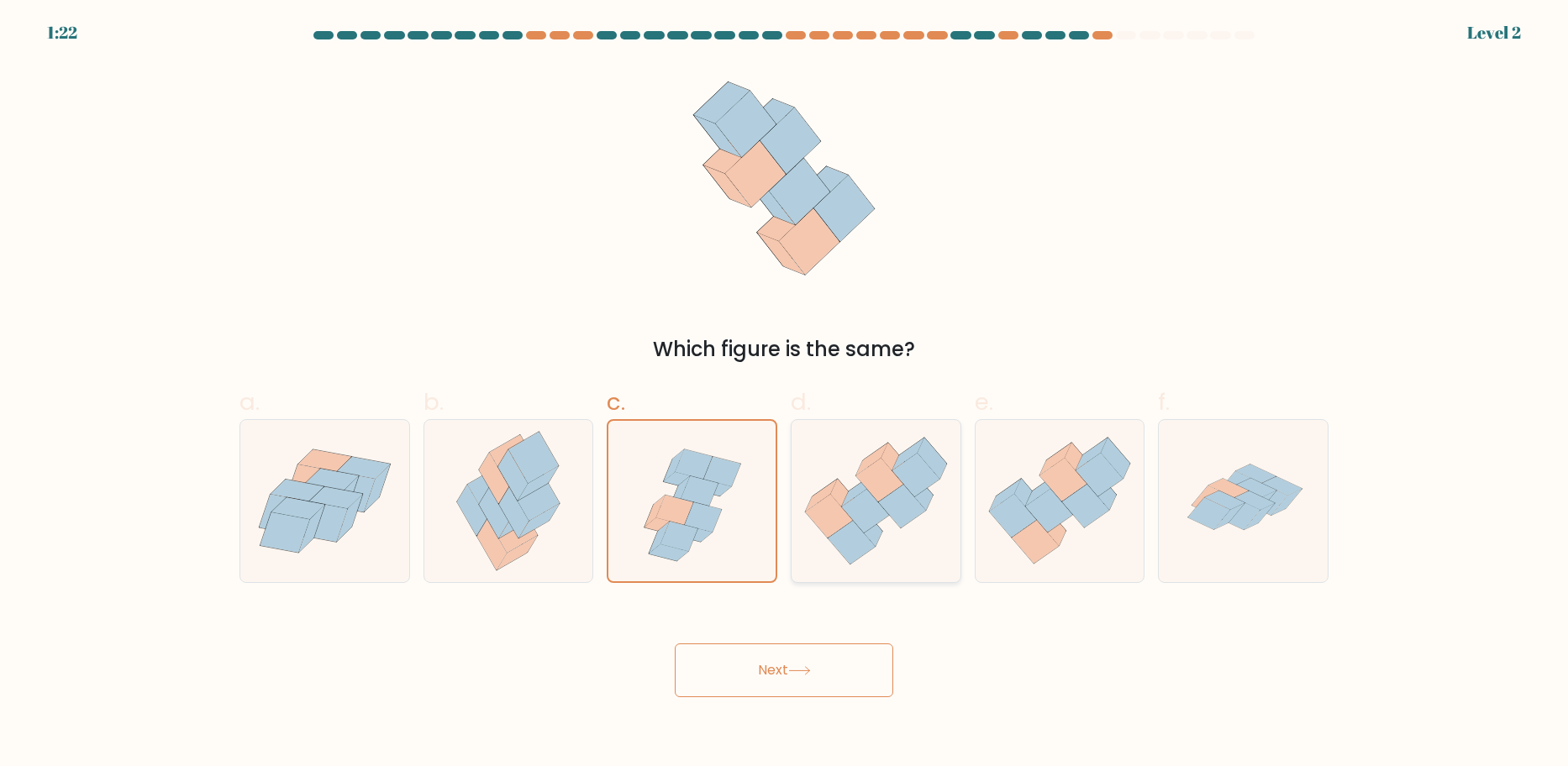 click at bounding box center [876, 501] 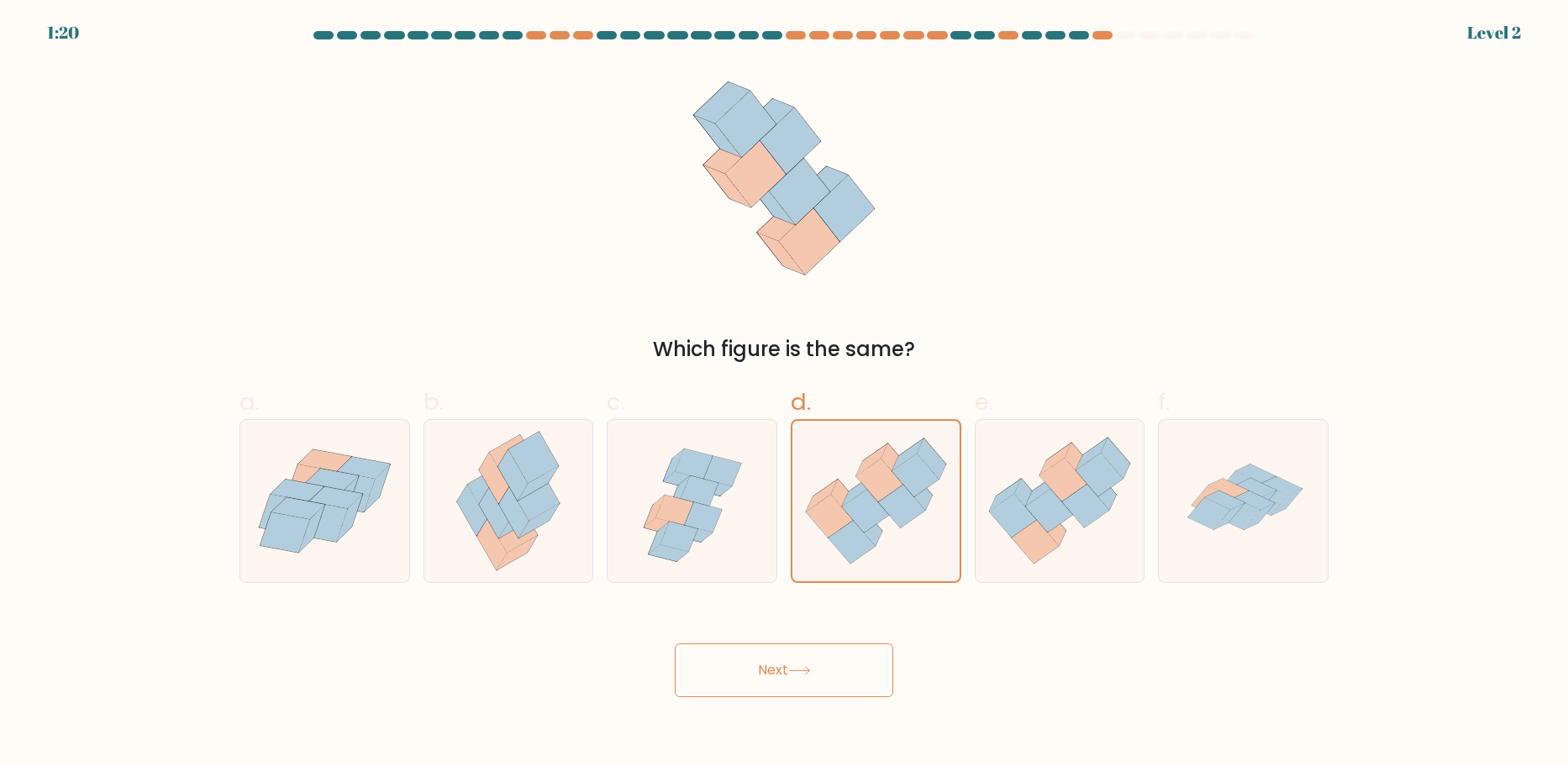 click on "Next" at bounding box center (784, 670) 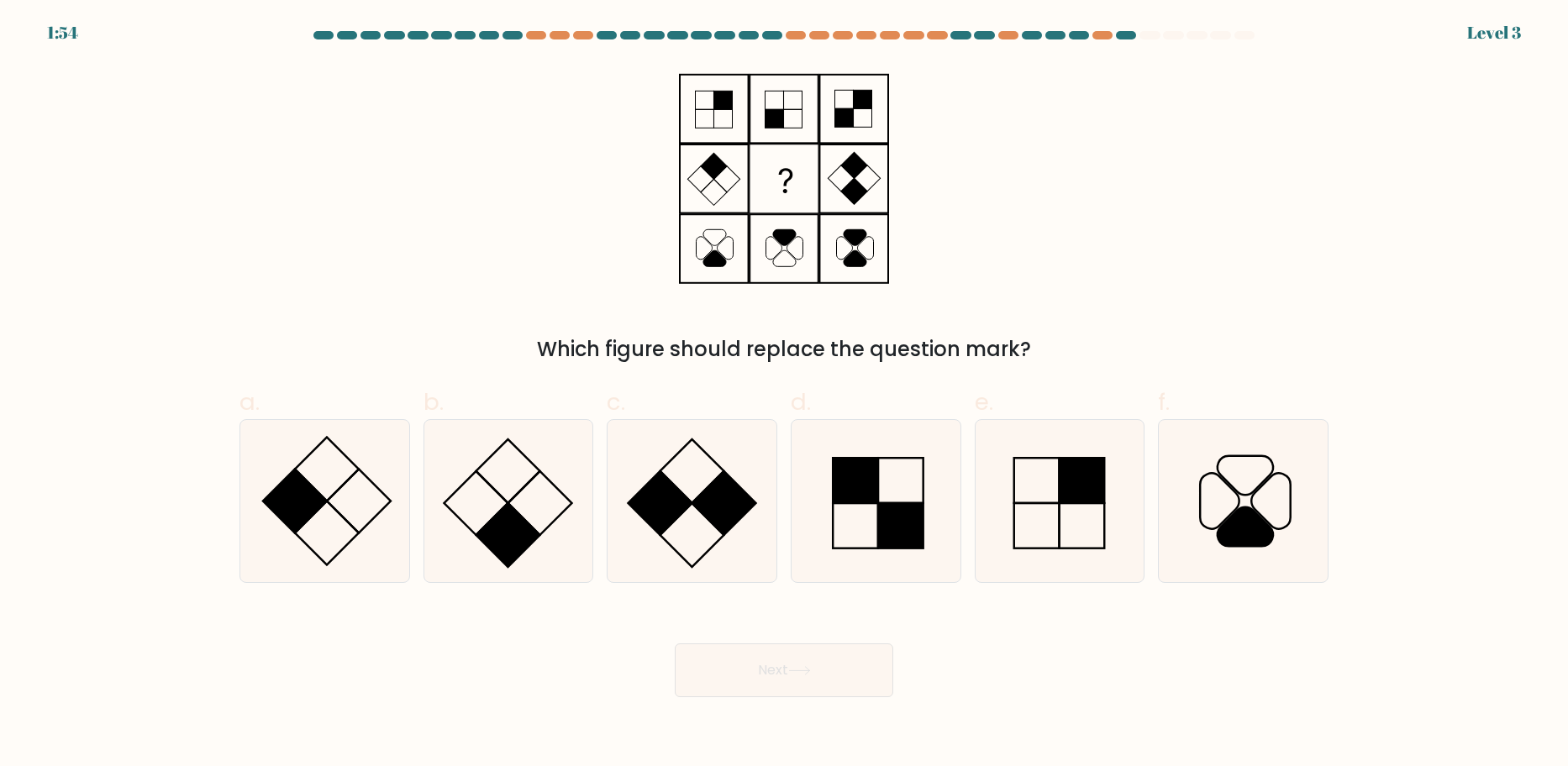 click on "Next" at bounding box center [784, 650] 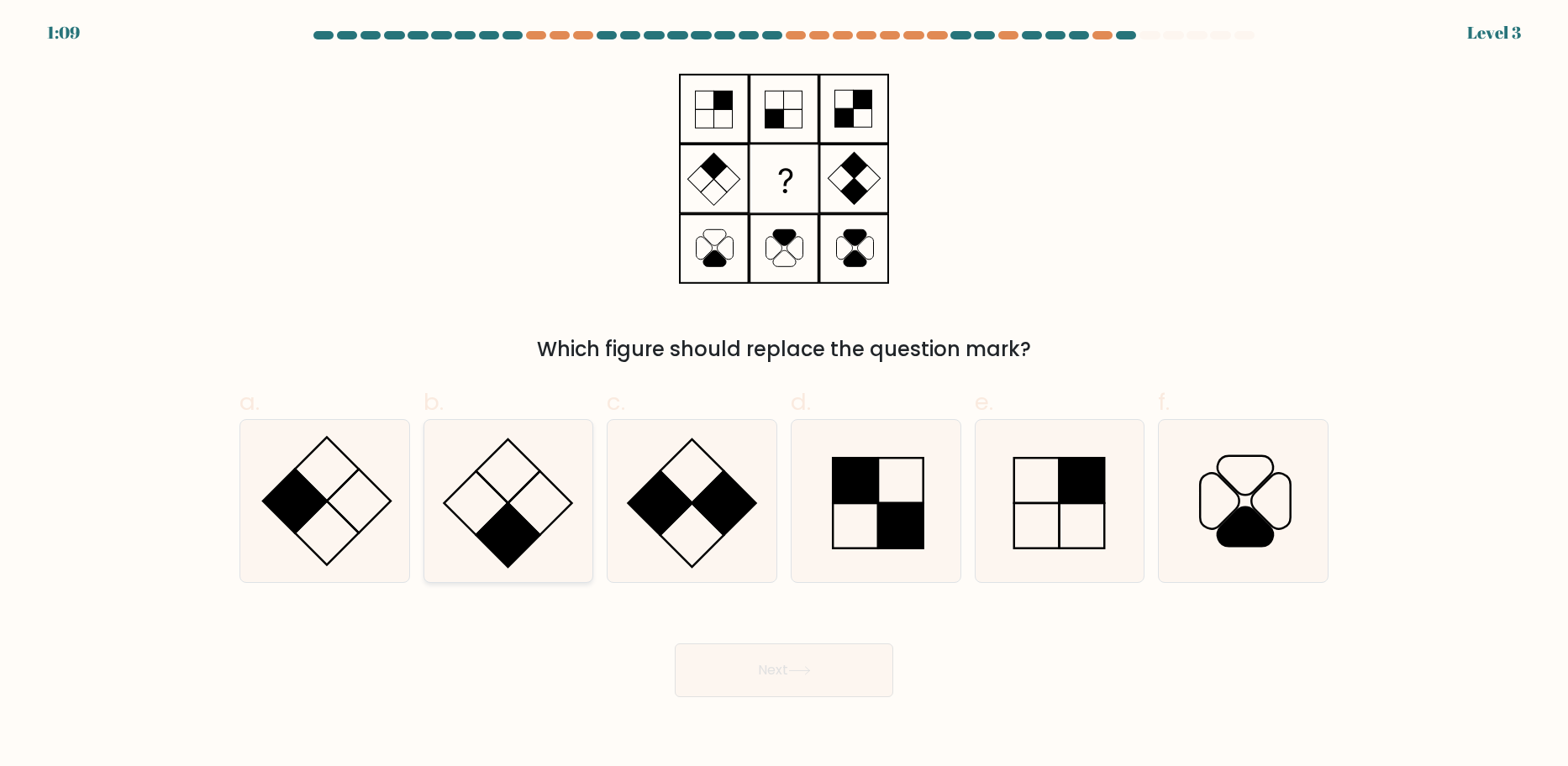 click at bounding box center [508, 535] 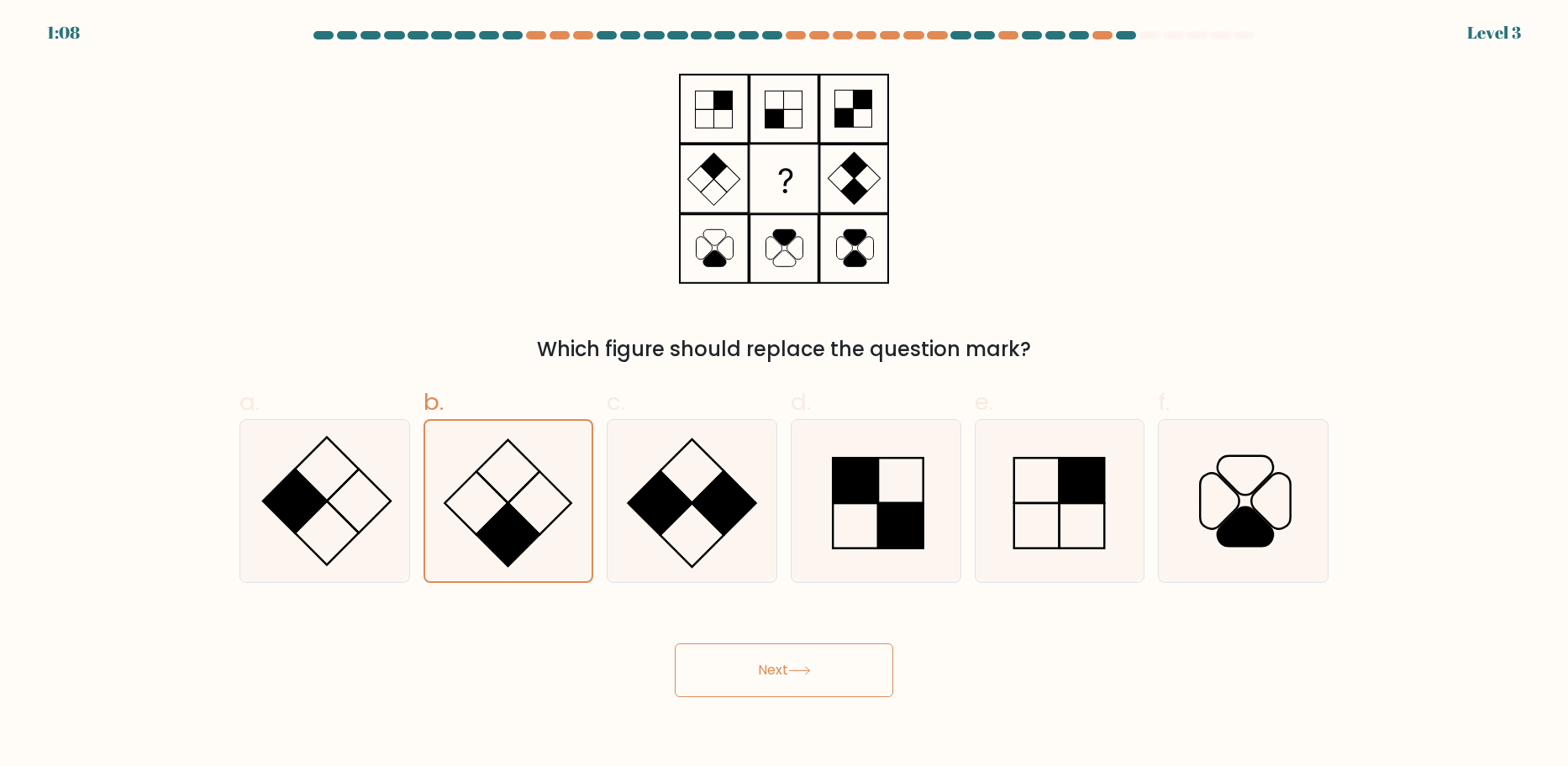 click on "Next" at bounding box center (784, 670) 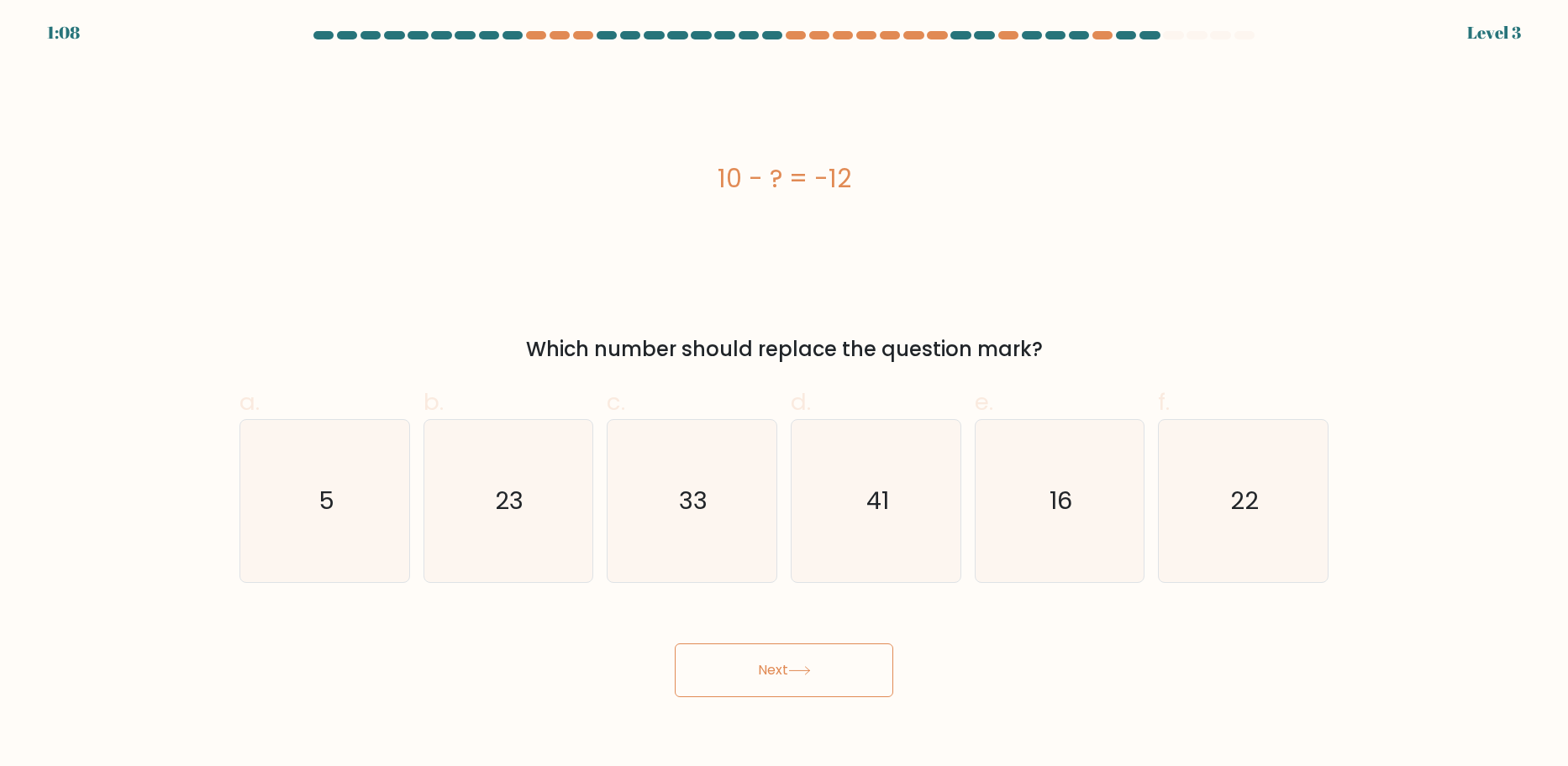 click on "Next" at bounding box center (784, 670) 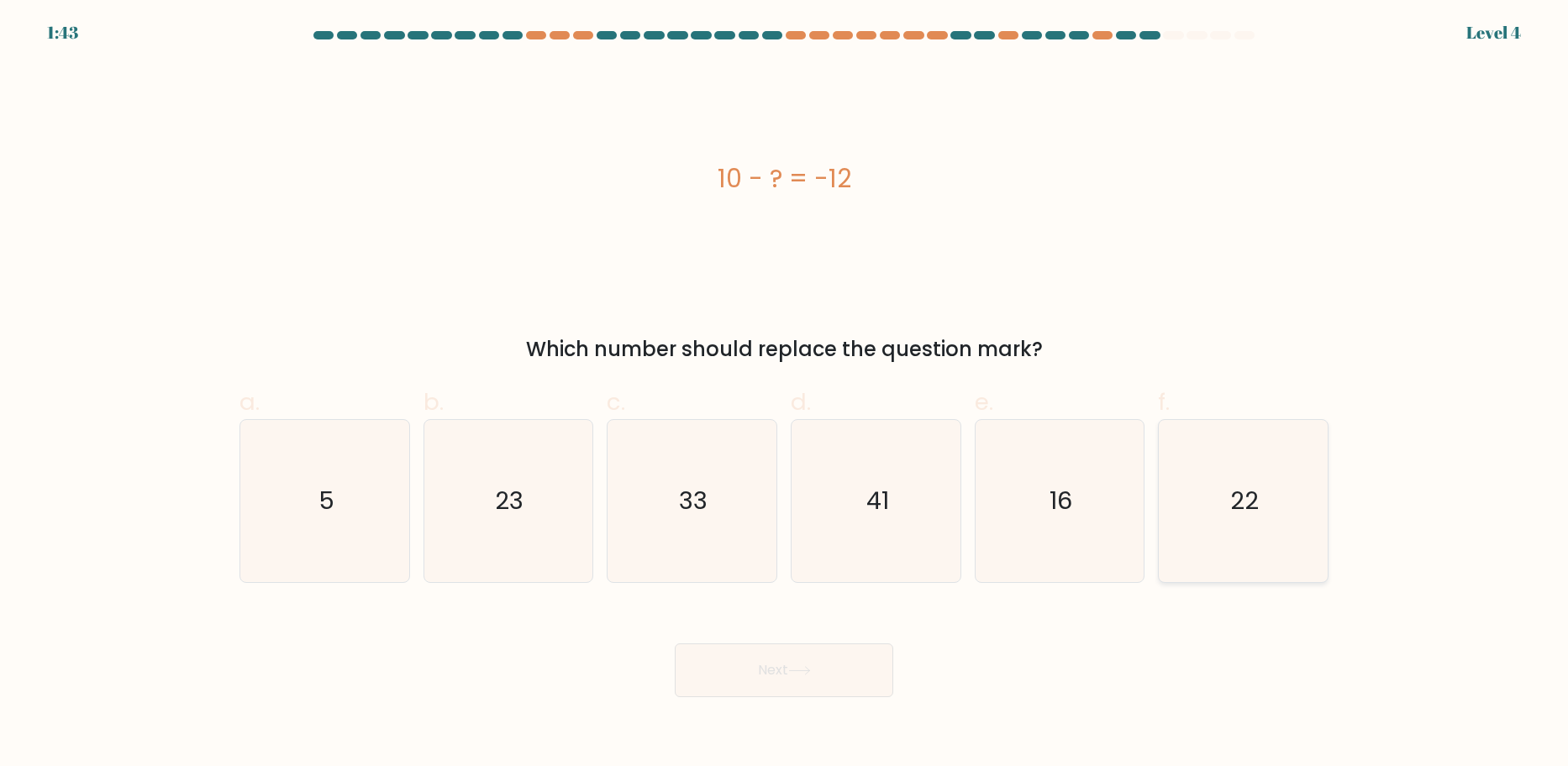 click on "22" at bounding box center [1243, 501] 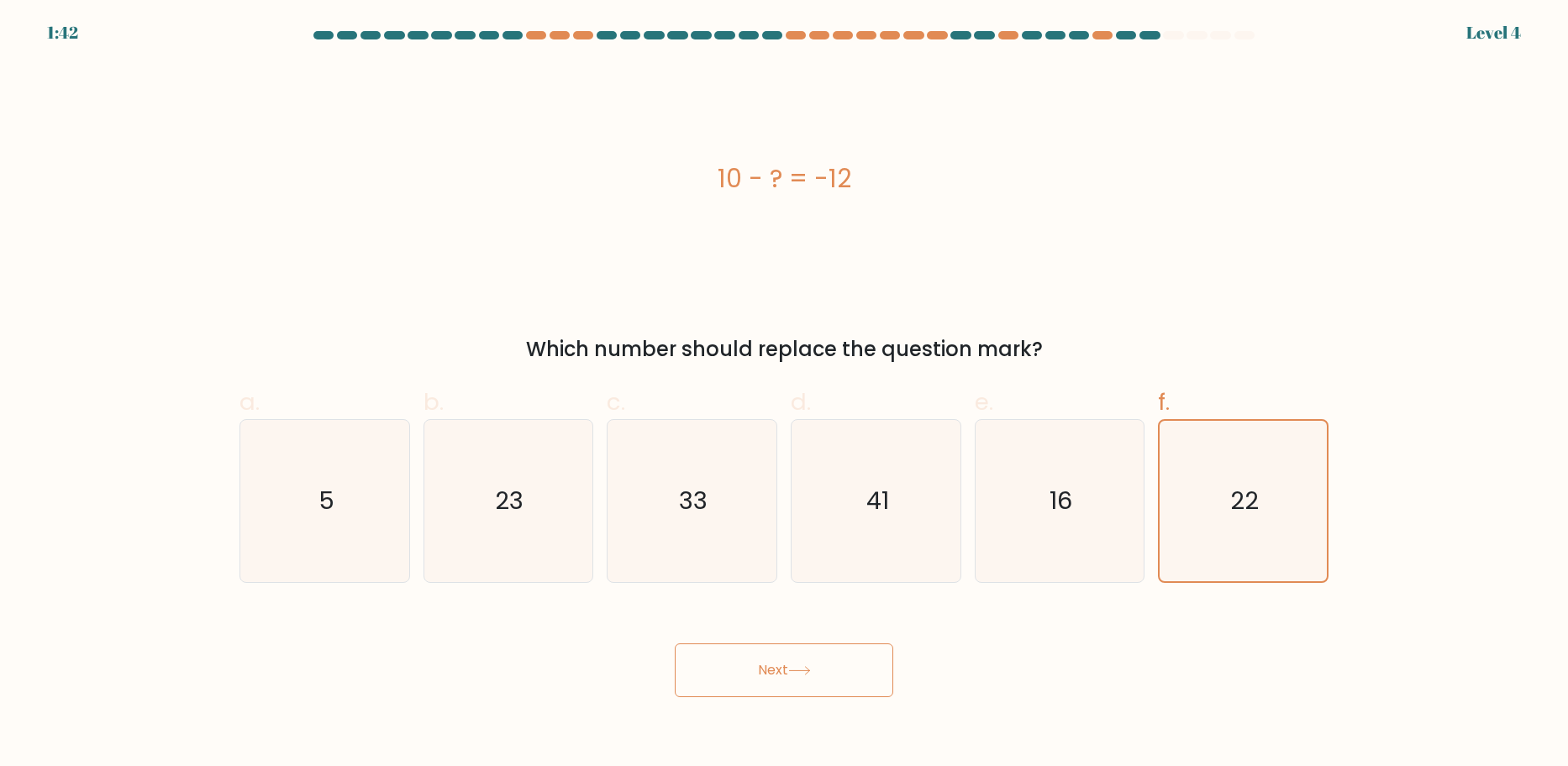 click at bounding box center [799, 670] 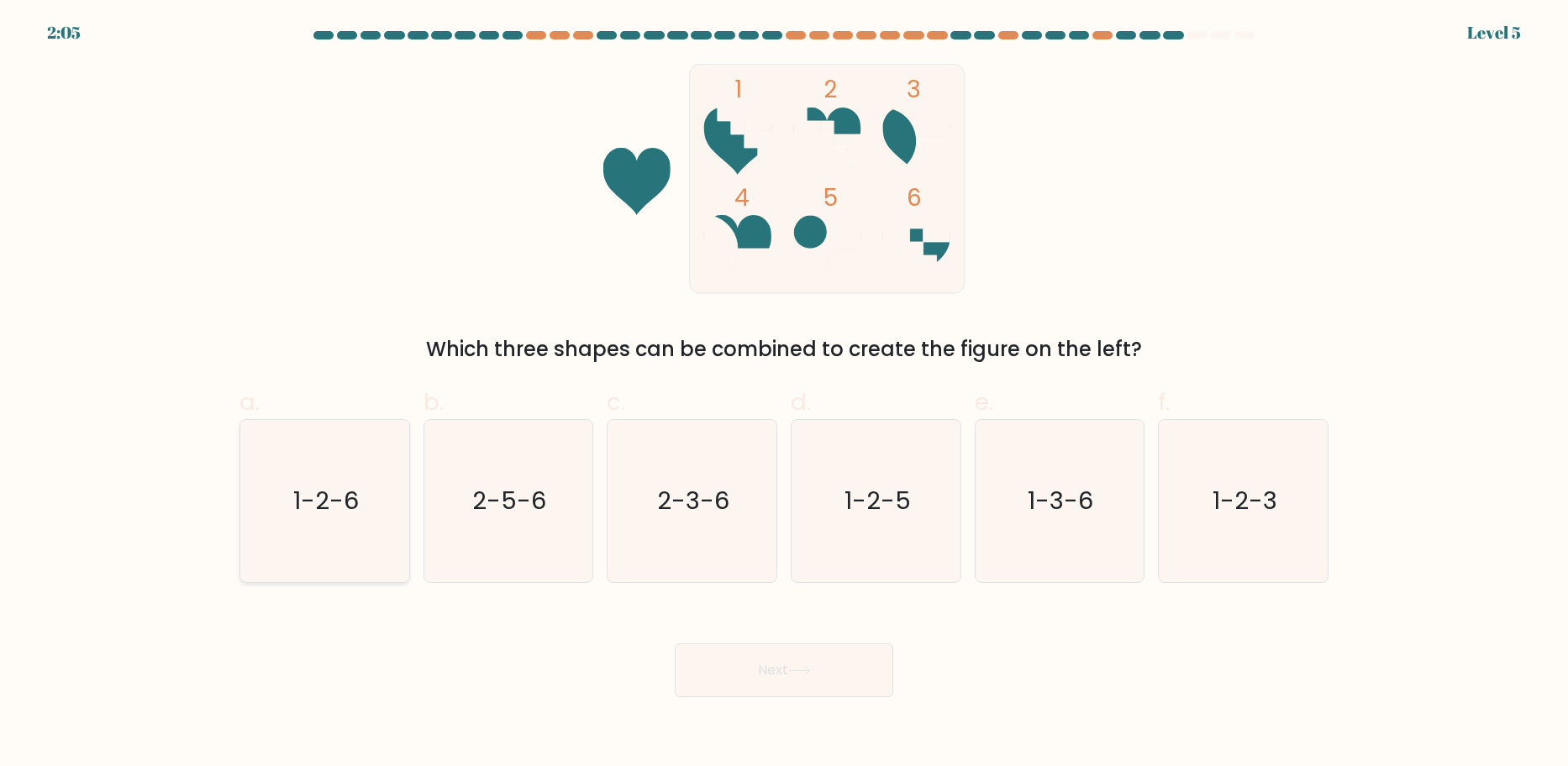 click on "1-2-6" at bounding box center [324, 501] 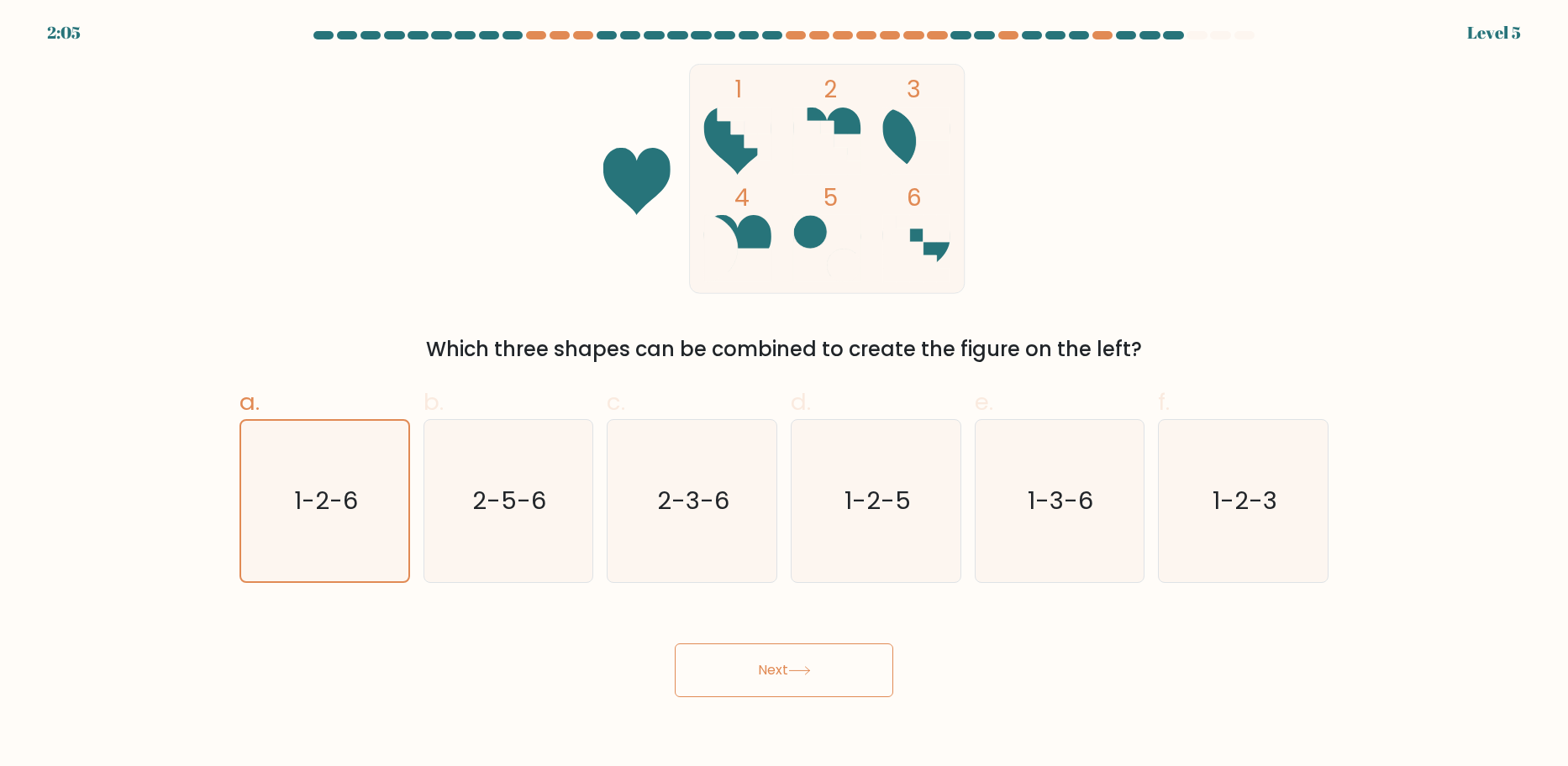 click on "Next" at bounding box center (784, 670) 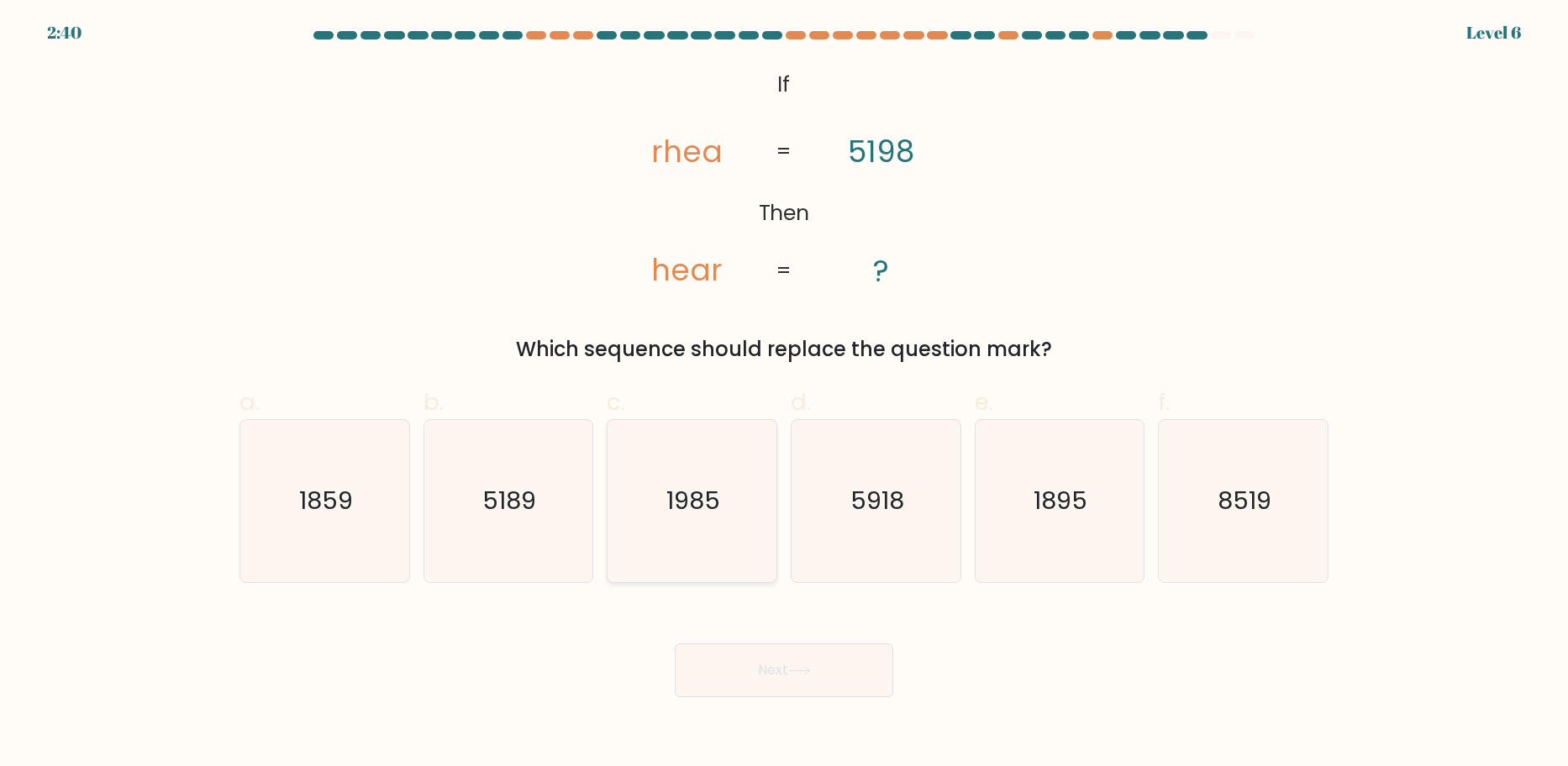 click on "1985" at bounding box center [692, 501] 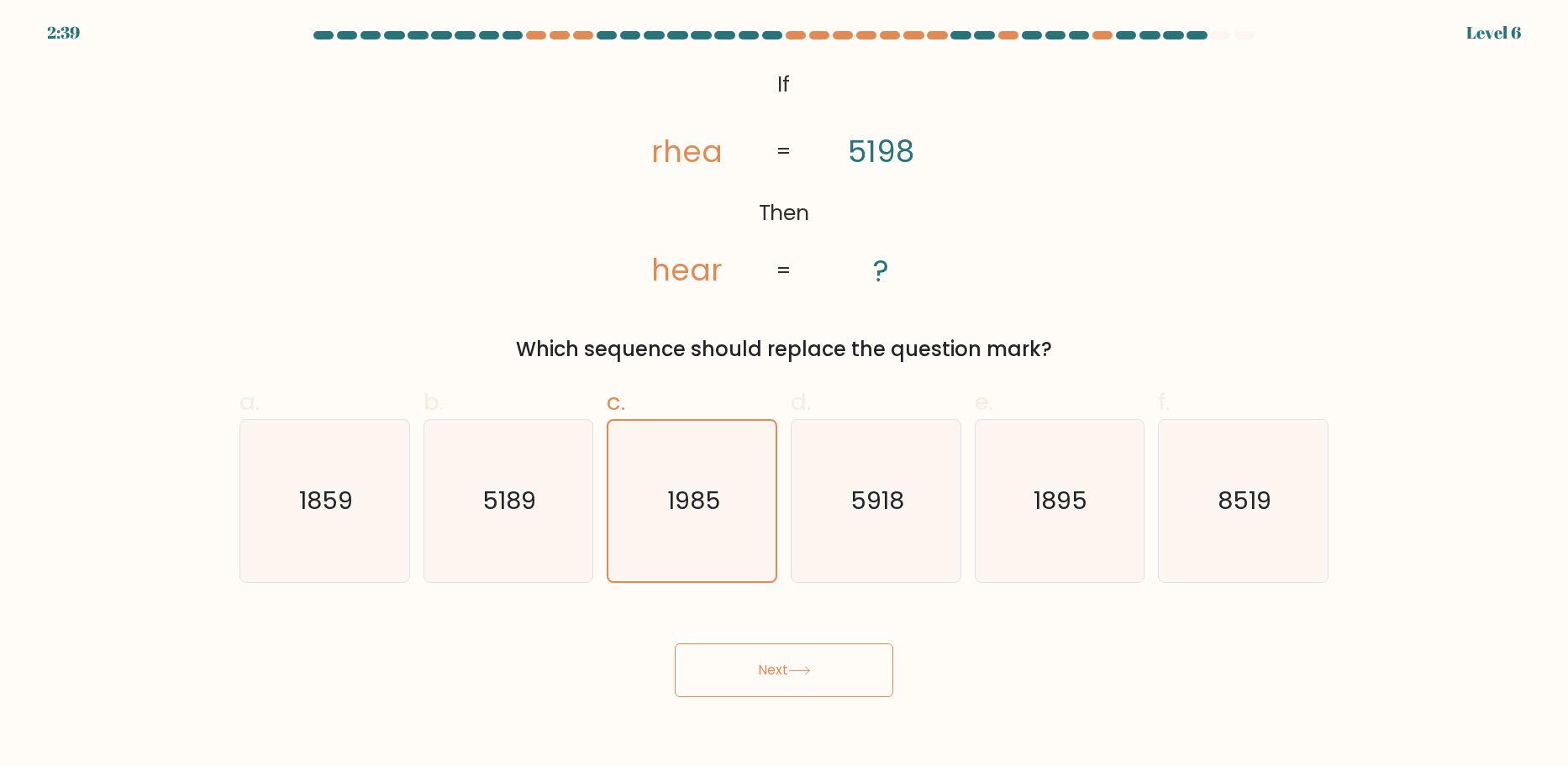 click on "2:39
Level 6
If" at bounding box center (784, 383) 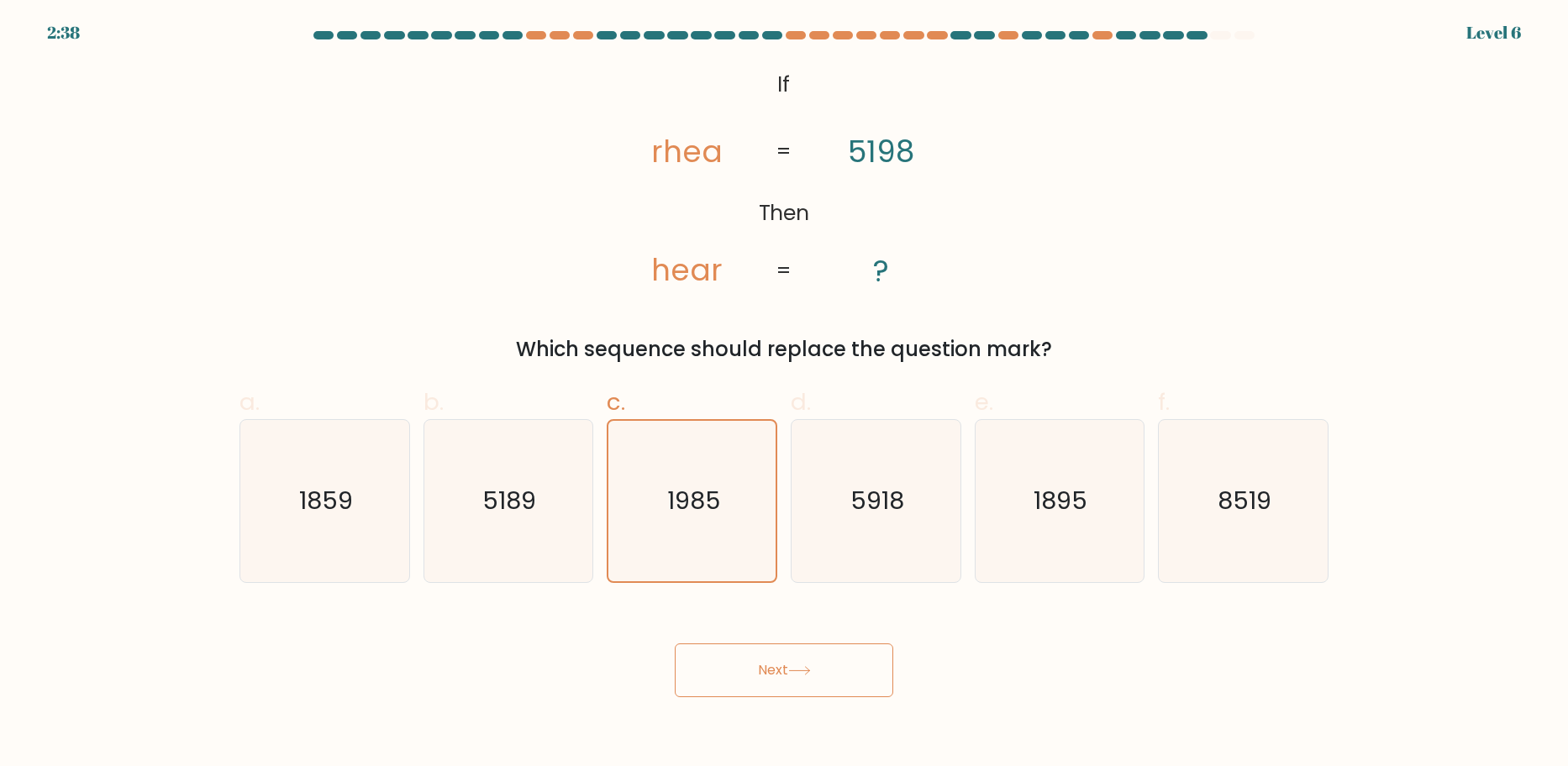 click on "Next" at bounding box center [784, 670] 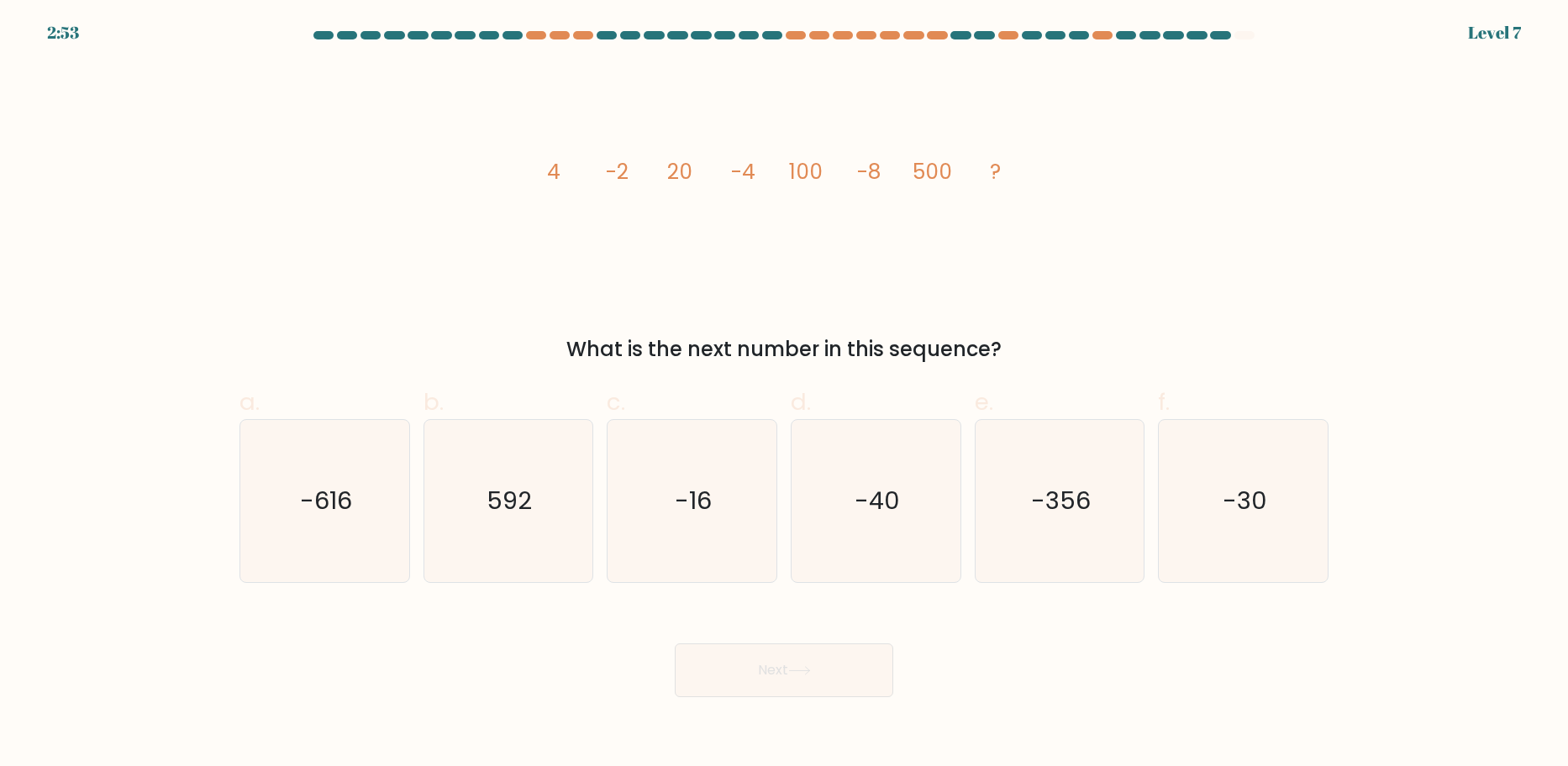 click on "image/svg+xml
[NUMBER]
[NUMBER]
[NUMBER]
[NUMBER]
[NUMBER]
[NUMBER]
[NUMBER]
[NUMBER]
?
What is the next number in this sequence?" at bounding box center (784, 214) 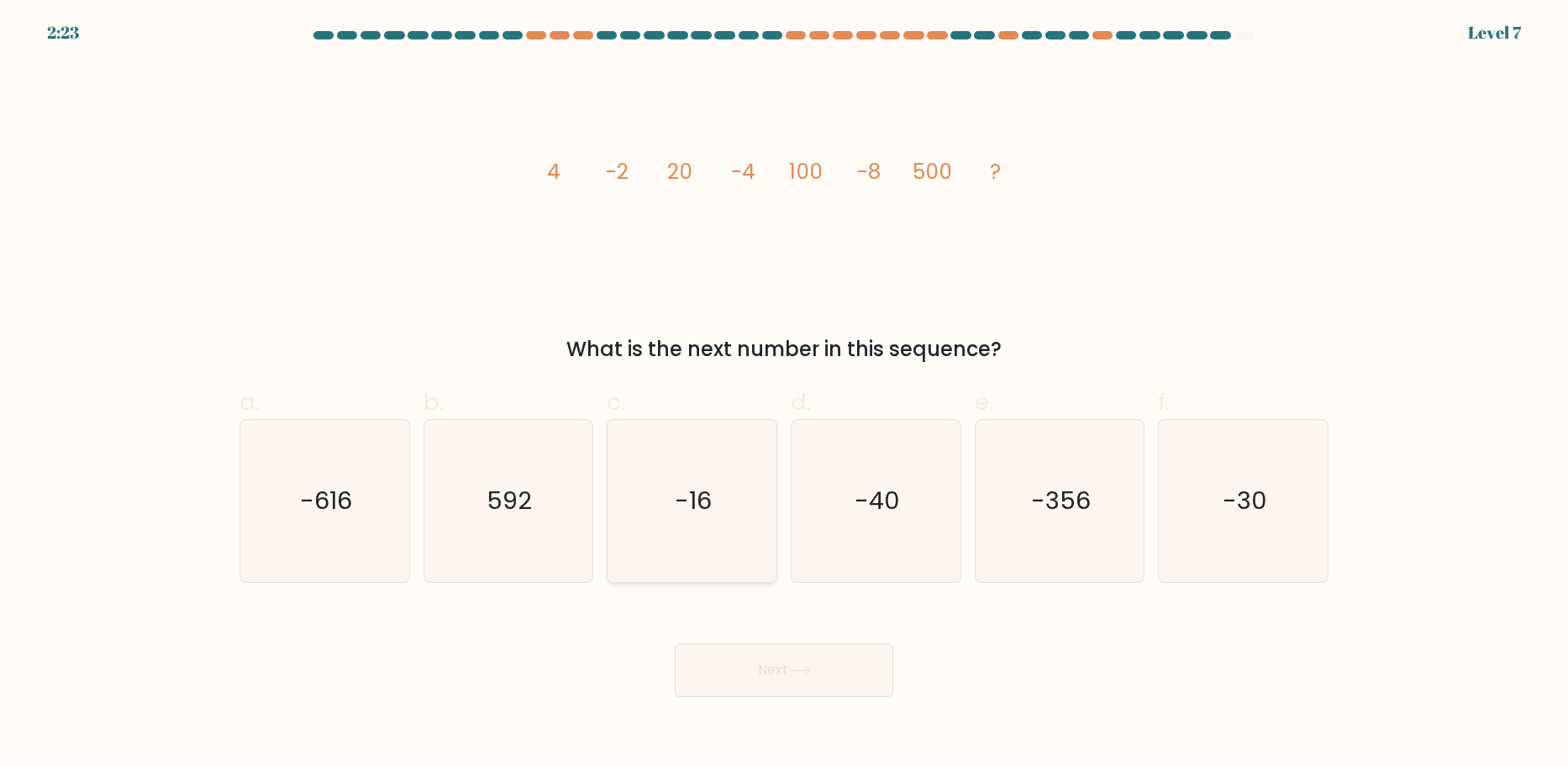 click on "-16" at bounding box center [692, 501] 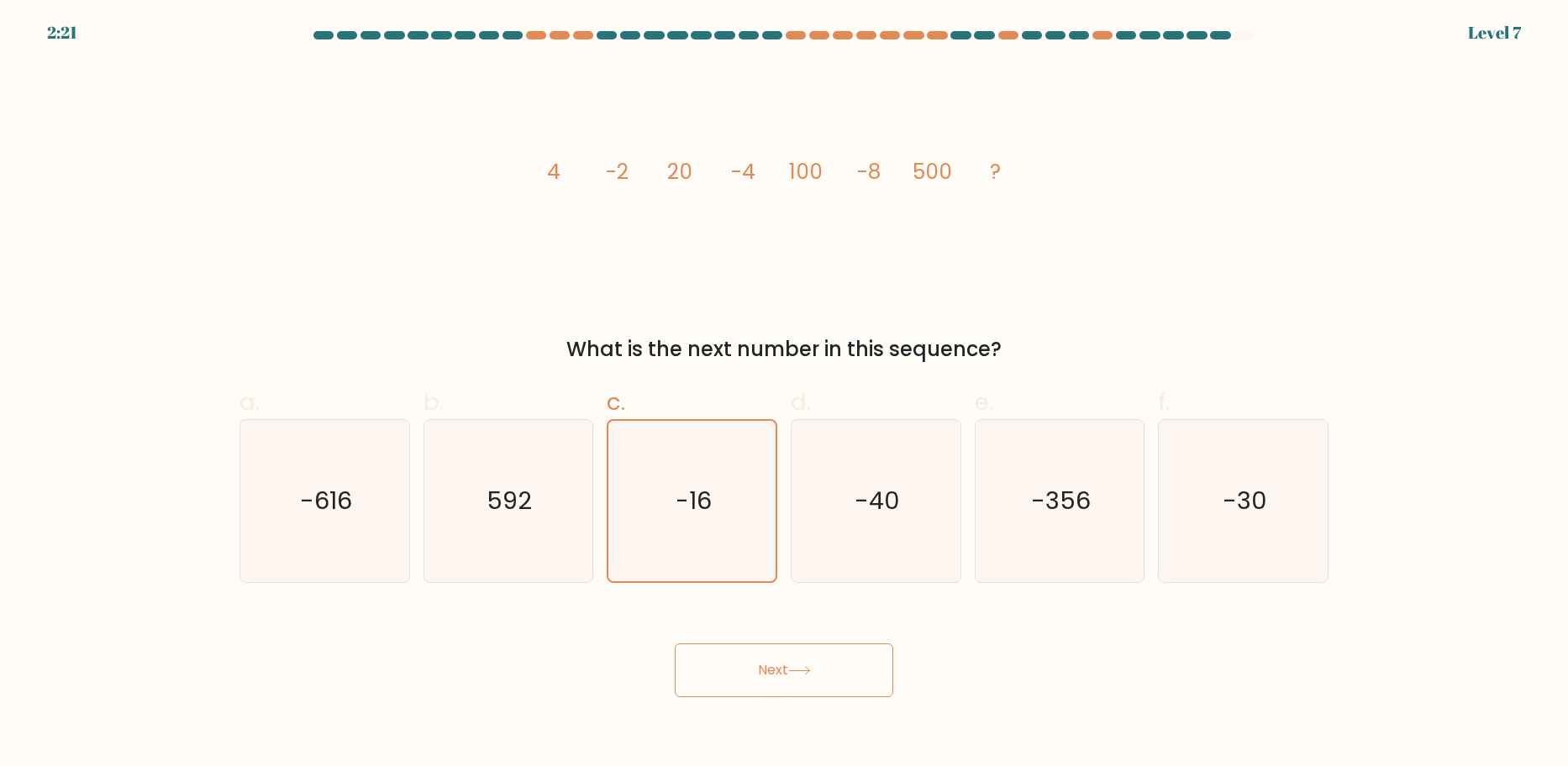 click on "Next" at bounding box center (784, 670) 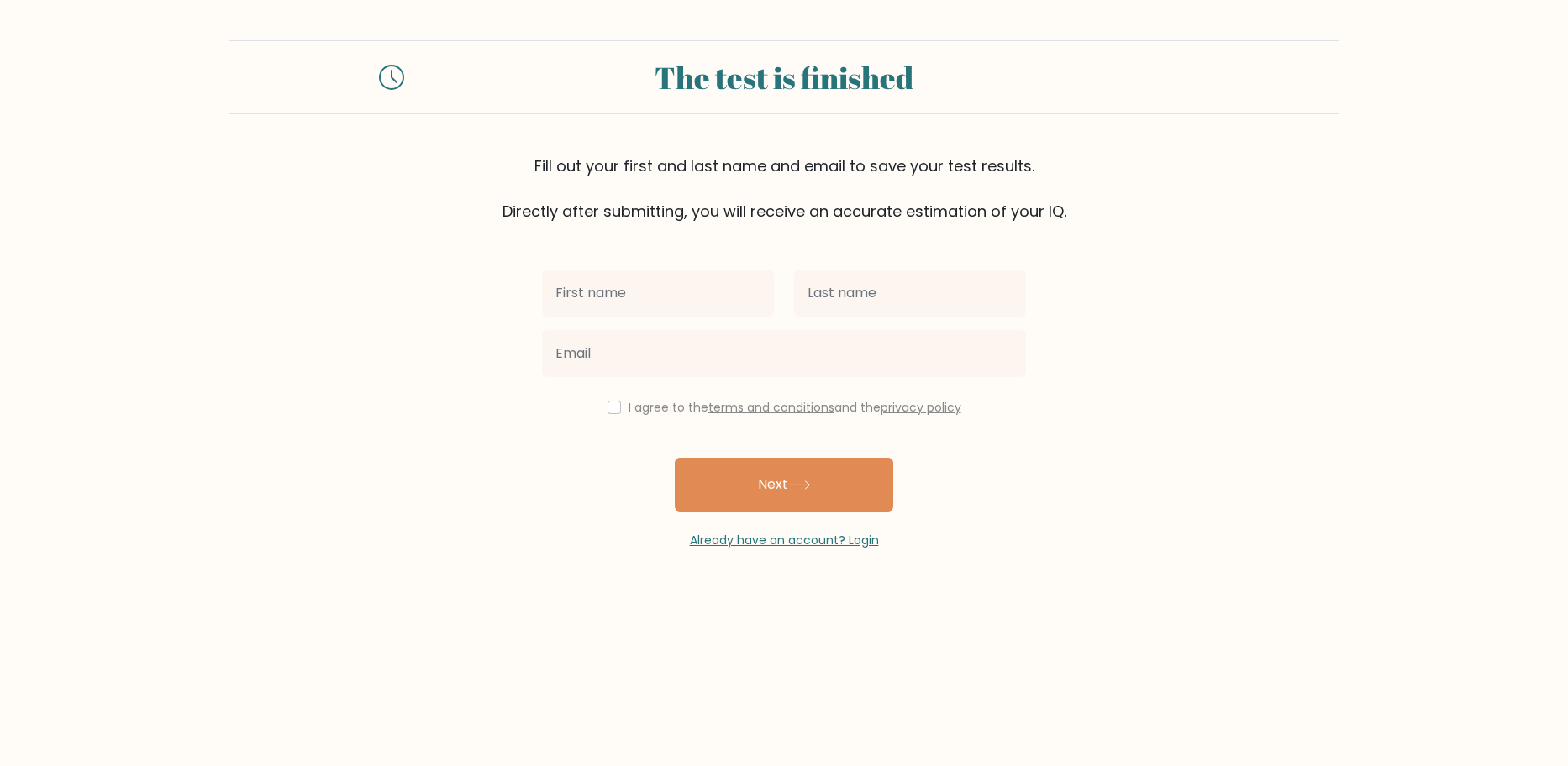 scroll, scrollTop: 0, scrollLeft: 0, axis: both 